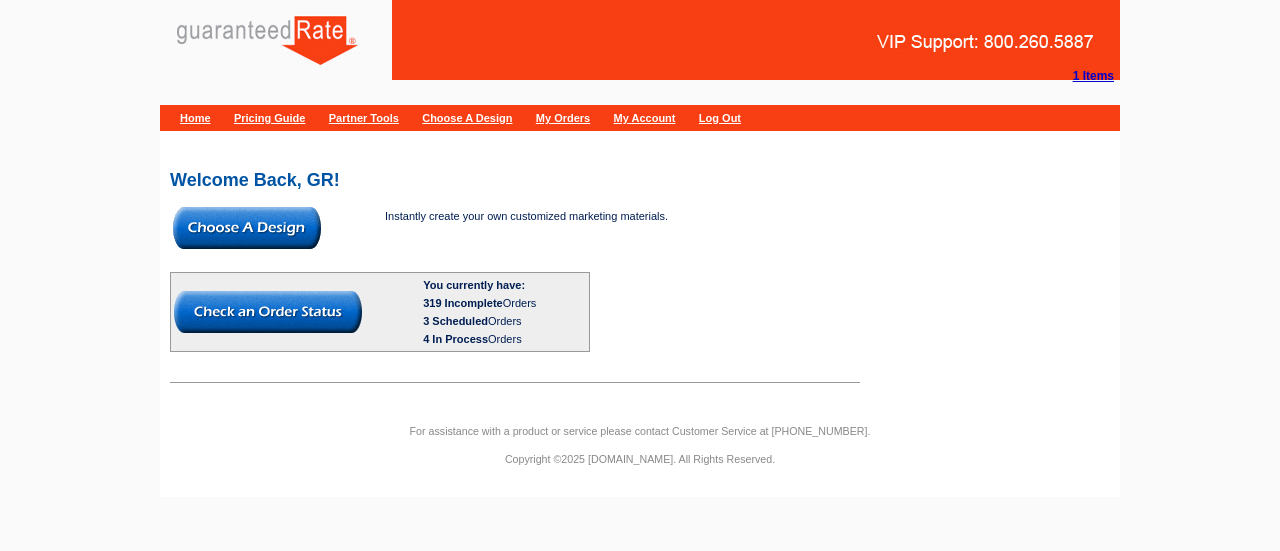 scroll, scrollTop: 0, scrollLeft: 0, axis: both 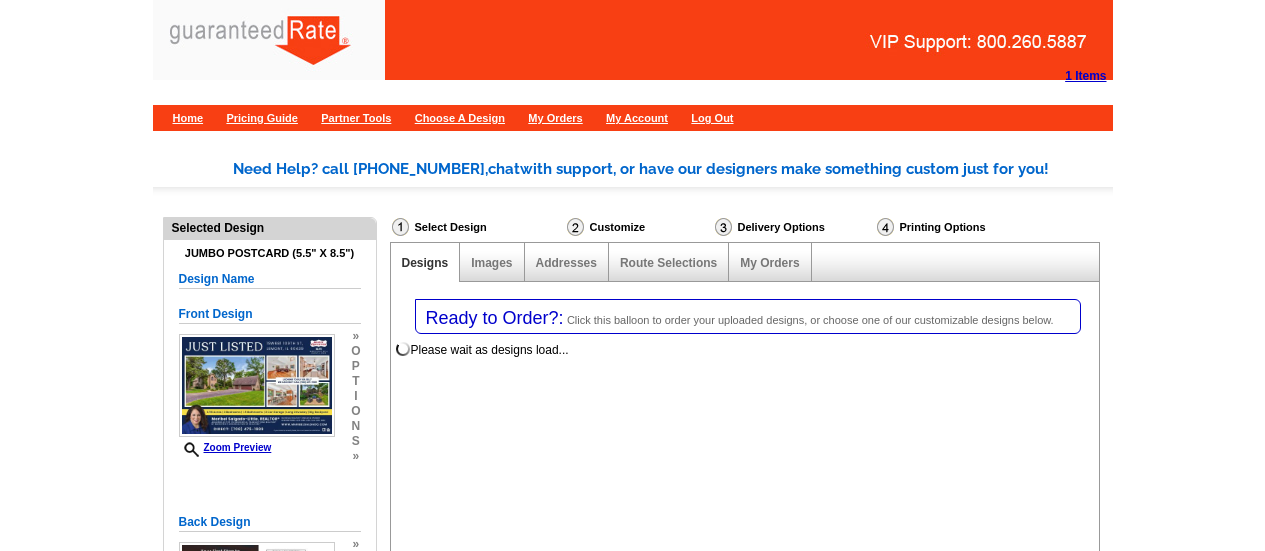 select on "1" 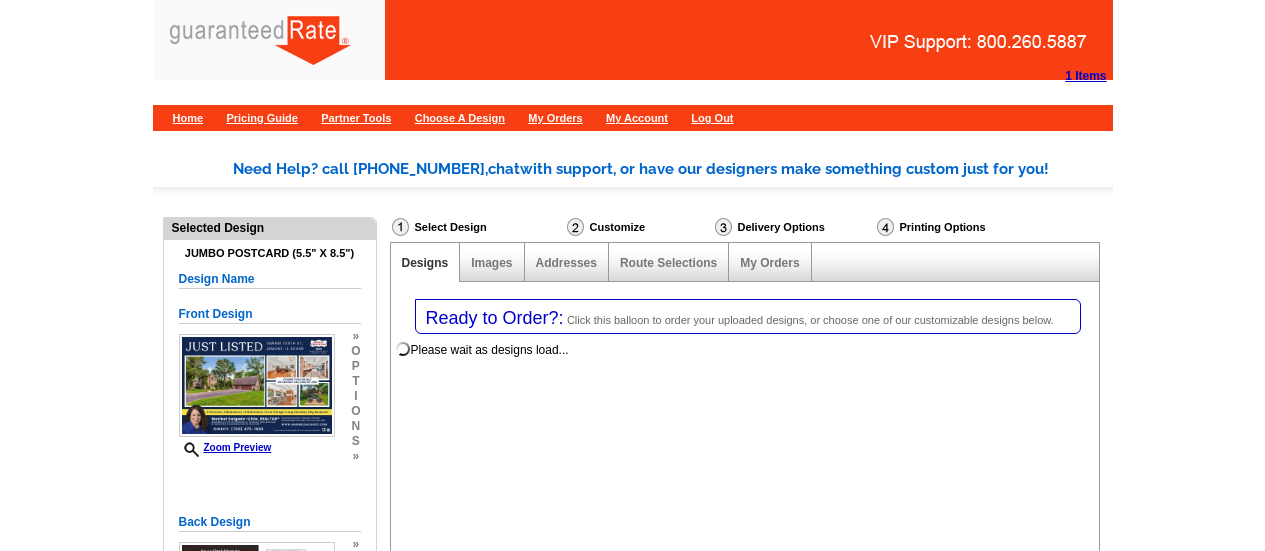 select on "2" 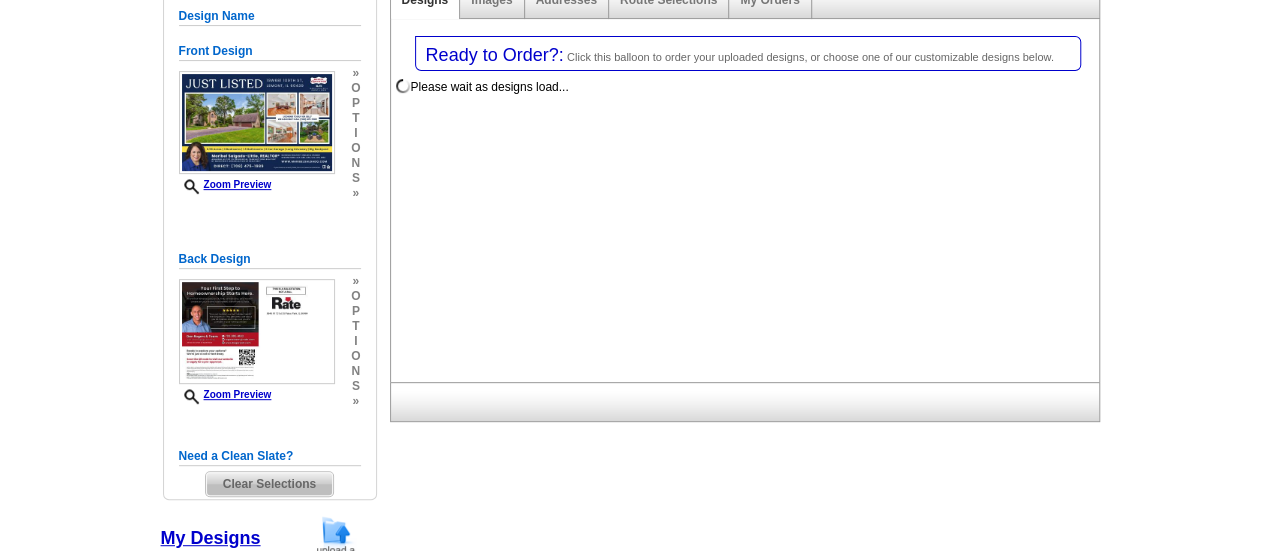 scroll, scrollTop: 268, scrollLeft: 0, axis: vertical 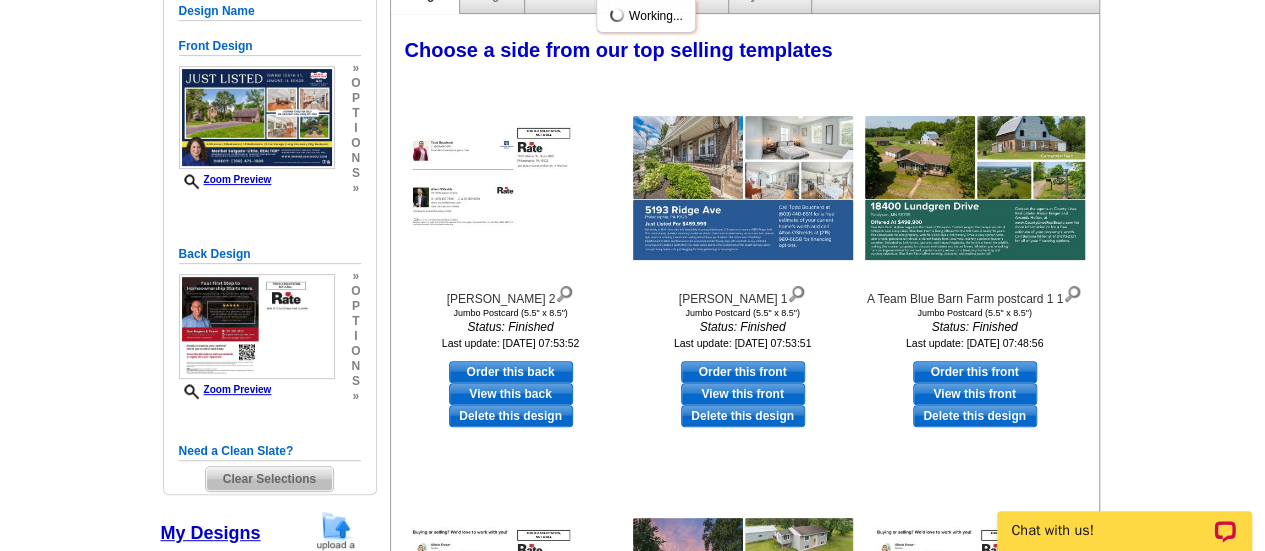 click on "Clear Selections" at bounding box center [269, 479] 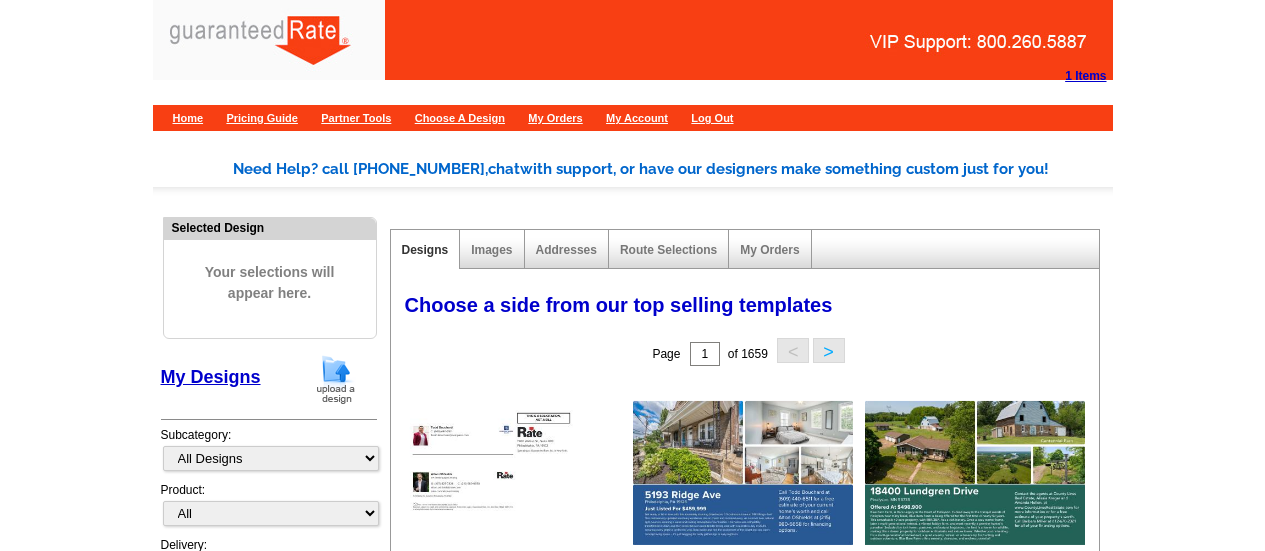 scroll, scrollTop: 0, scrollLeft: 0, axis: both 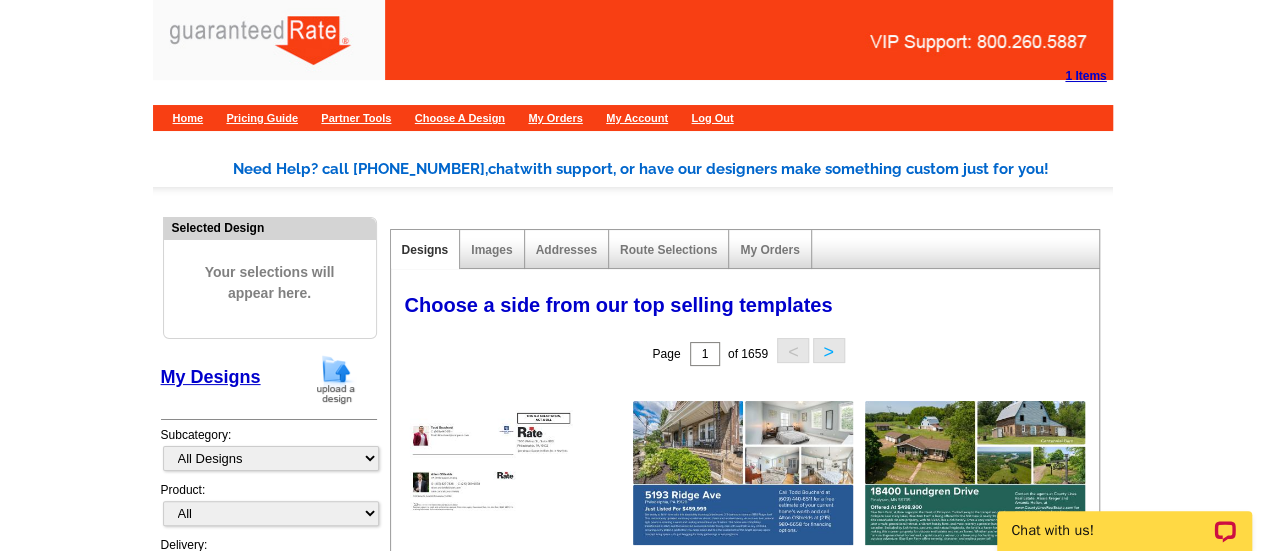 click at bounding box center (336, 379) 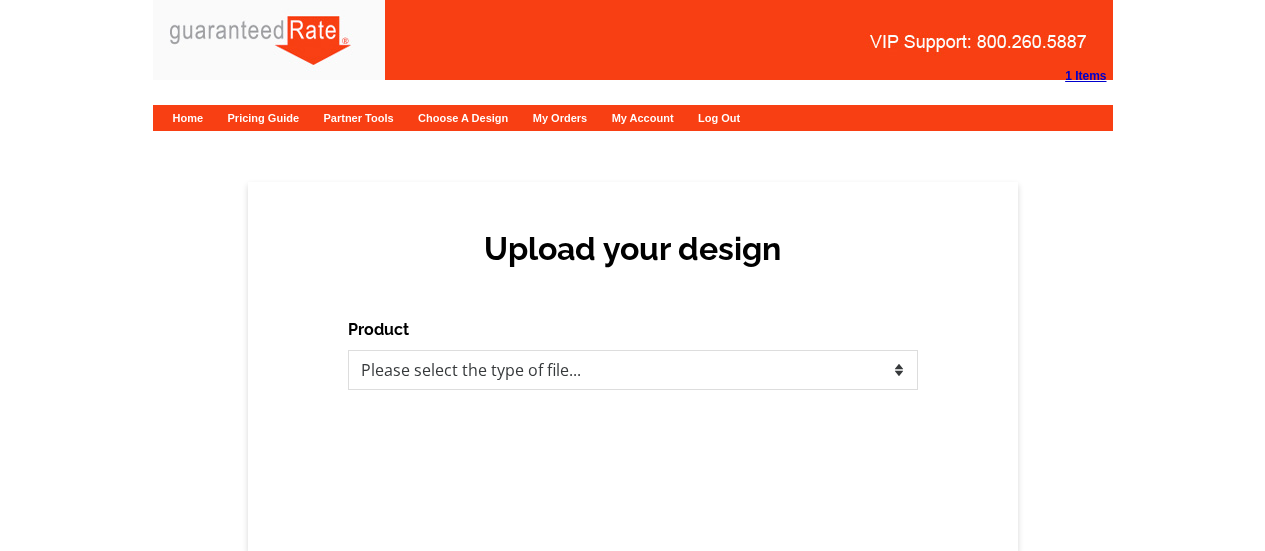 scroll, scrollTop: 0, scrollLeft: 0, axis: both 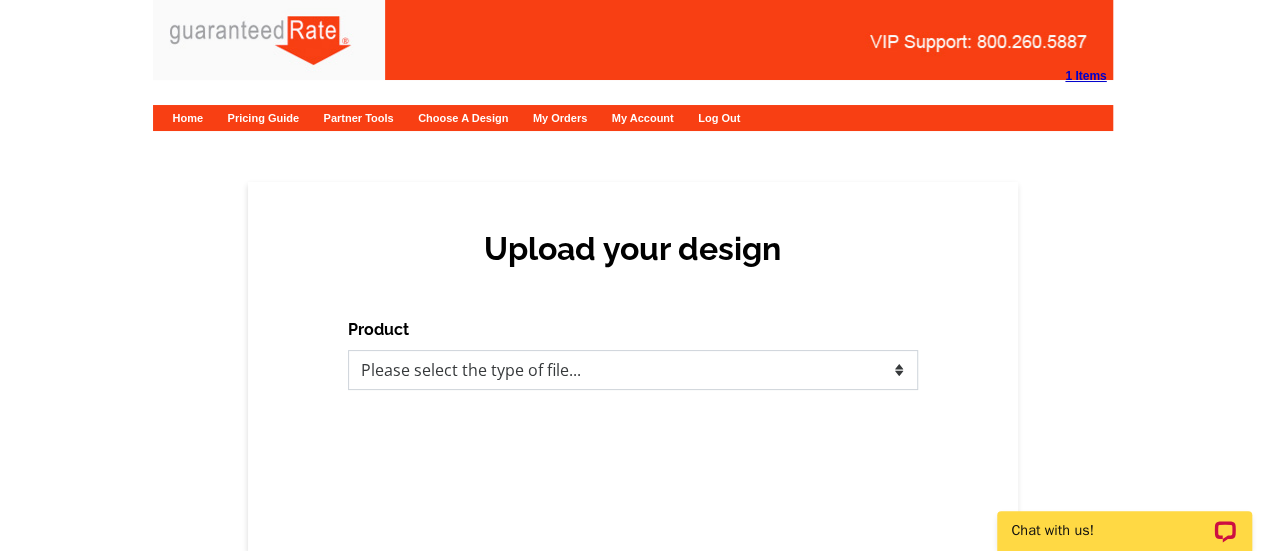 click on "Please select the type of file...
Postcards
Calendars
Business Cards
Letters and flyers
Greeting Cards" at bounding box center [633, 370] 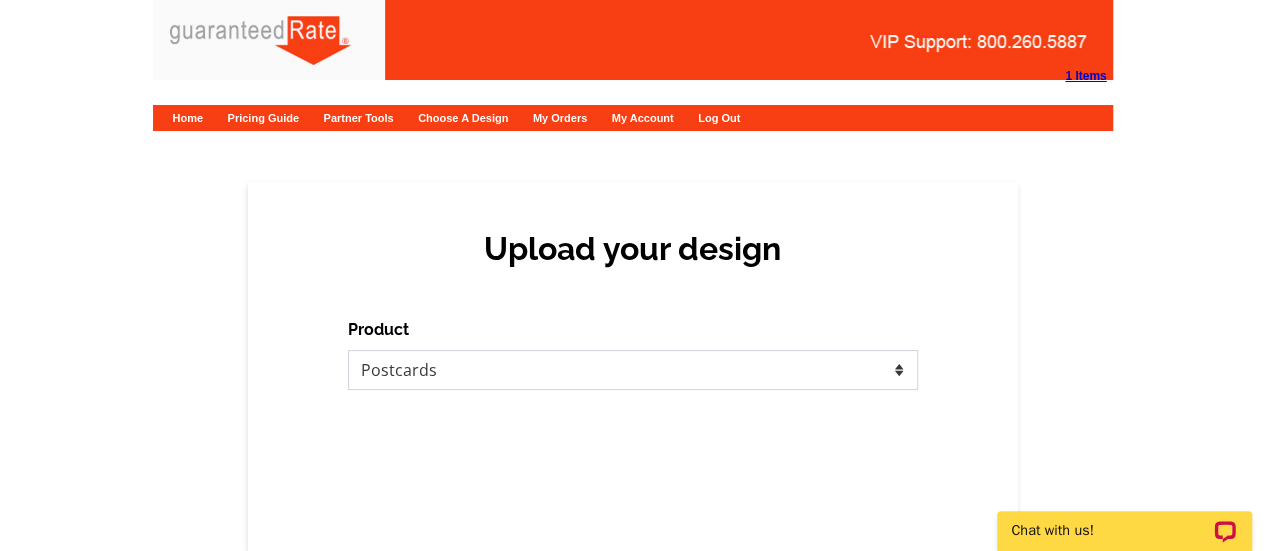 click on "Please select the type of file...
Postcards
Calendars
Business Cards
Letters and flyers
Greeting Cards" at bounding box center [633, 370] 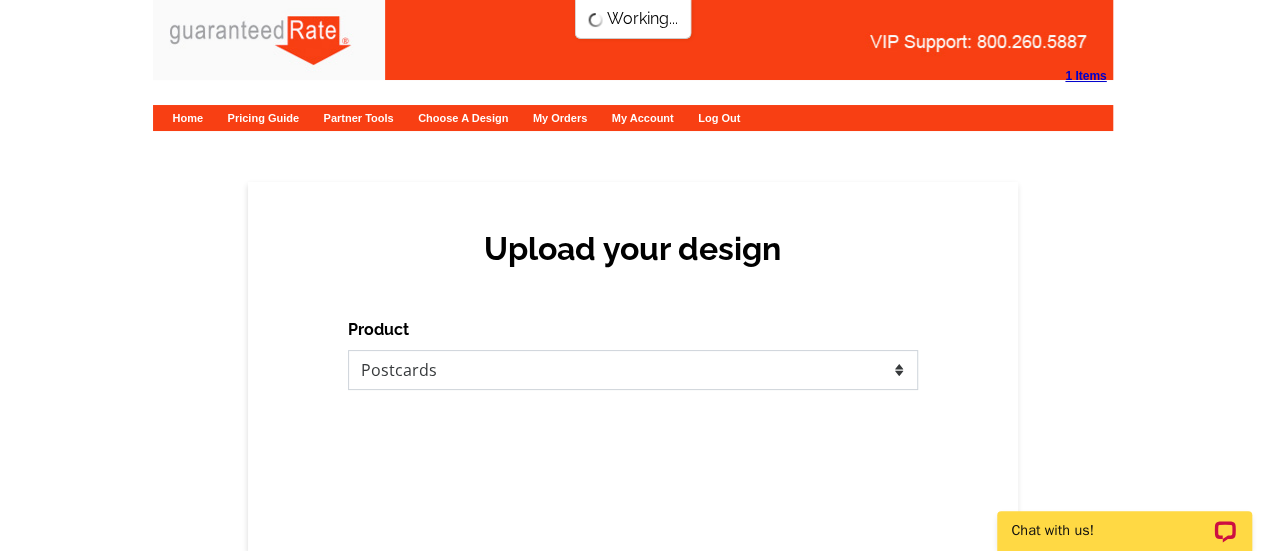 scroll, scrollTop: 0, scrollLeft: 0, axis: both 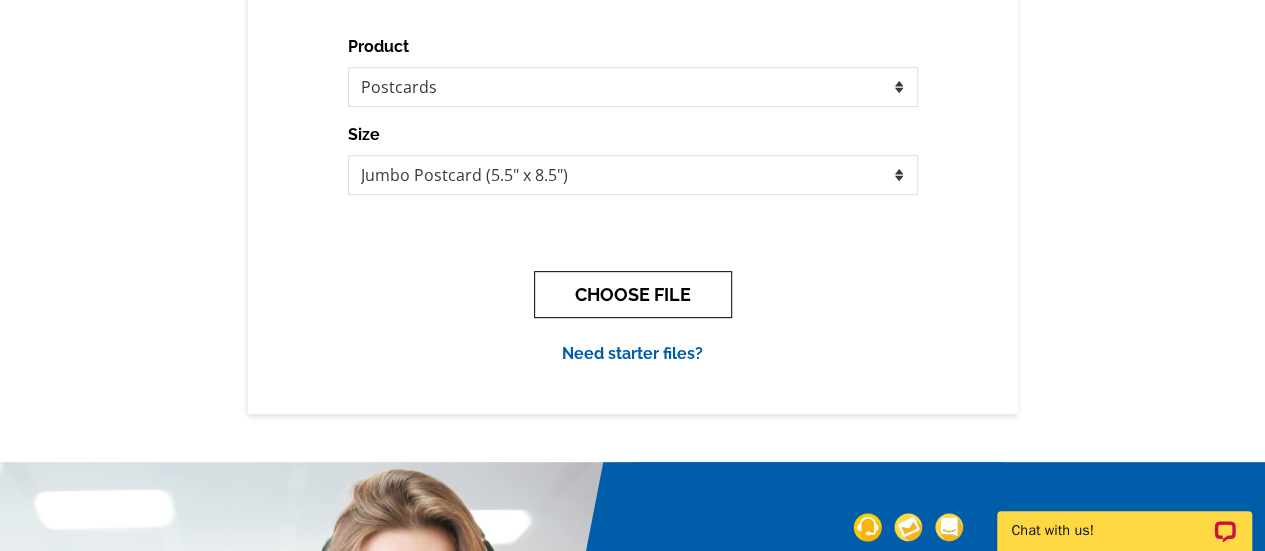 click on "CHOOSE FILE" at bounding box center (633, 294) 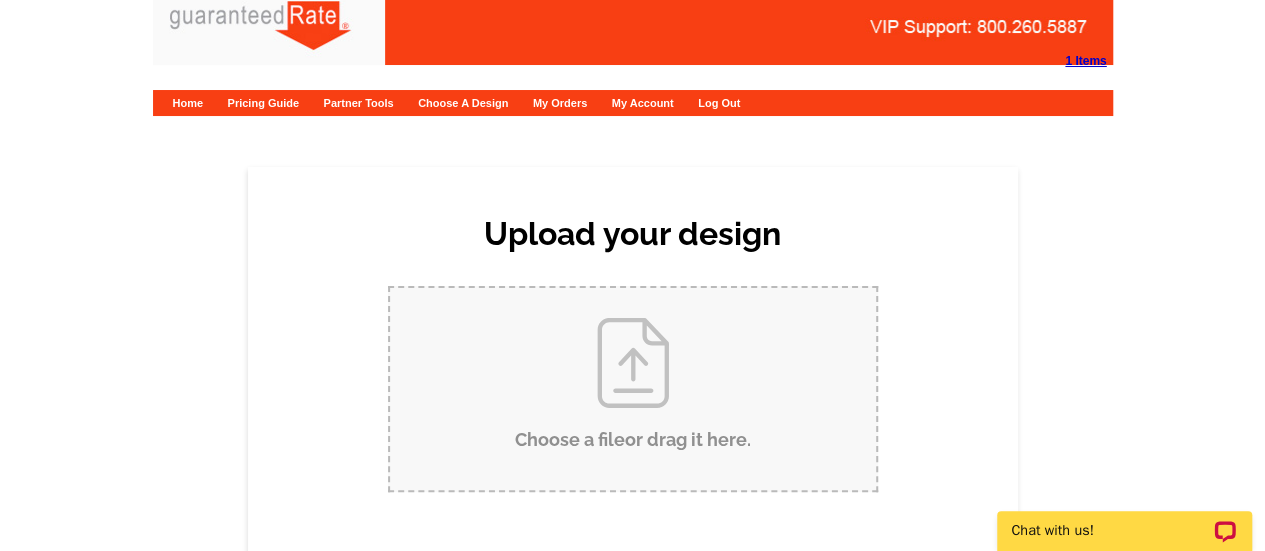 scroll, scrollTop: 0, scrollLeft: 0, axis: both 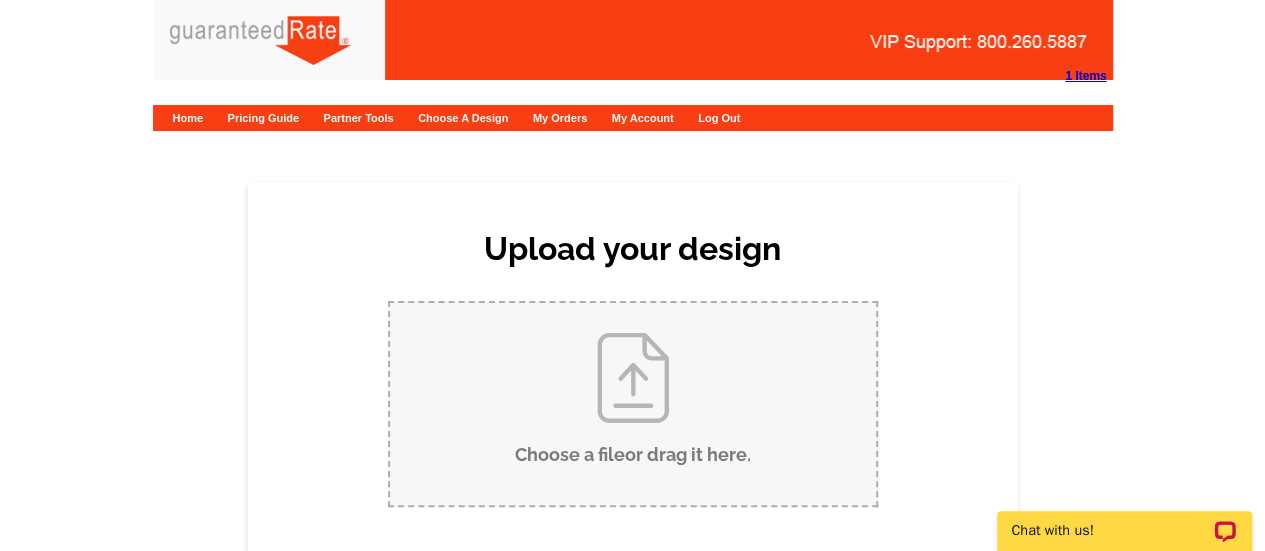 click on "Choose a file  or drag it here ." at bounding box center [633, 404] 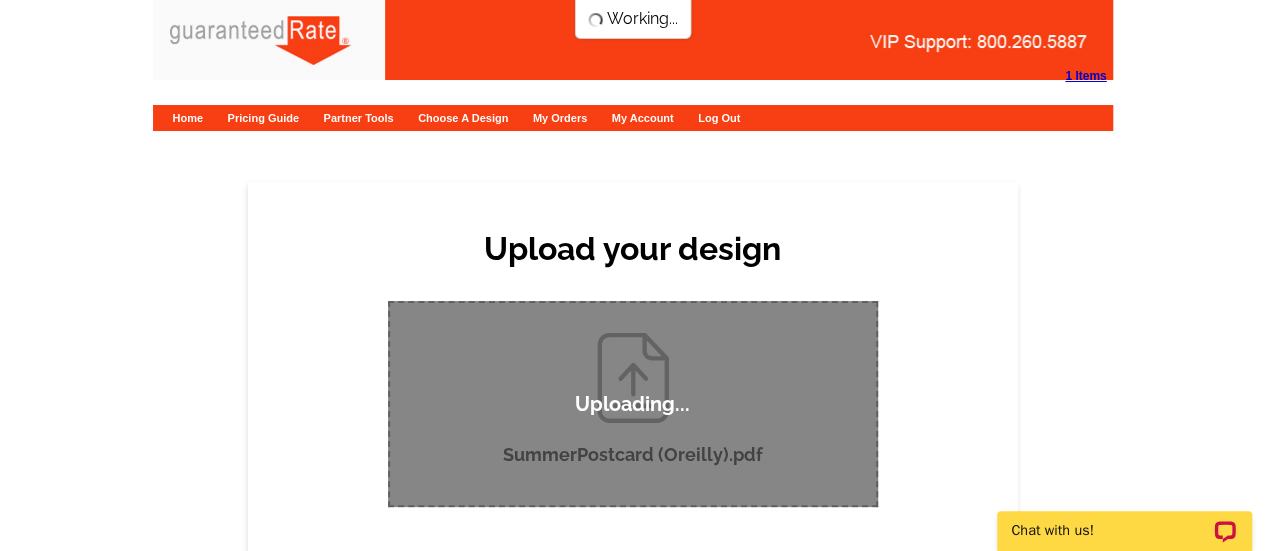 type 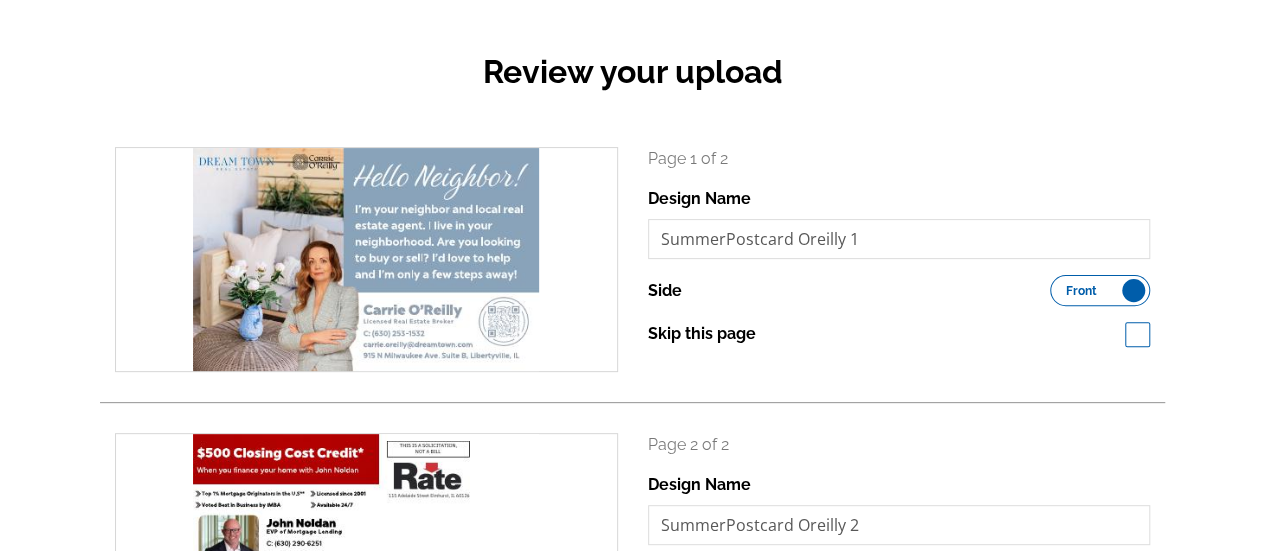 scroll, scrollTop: 305, scrollLeft: 0, axis: vertical 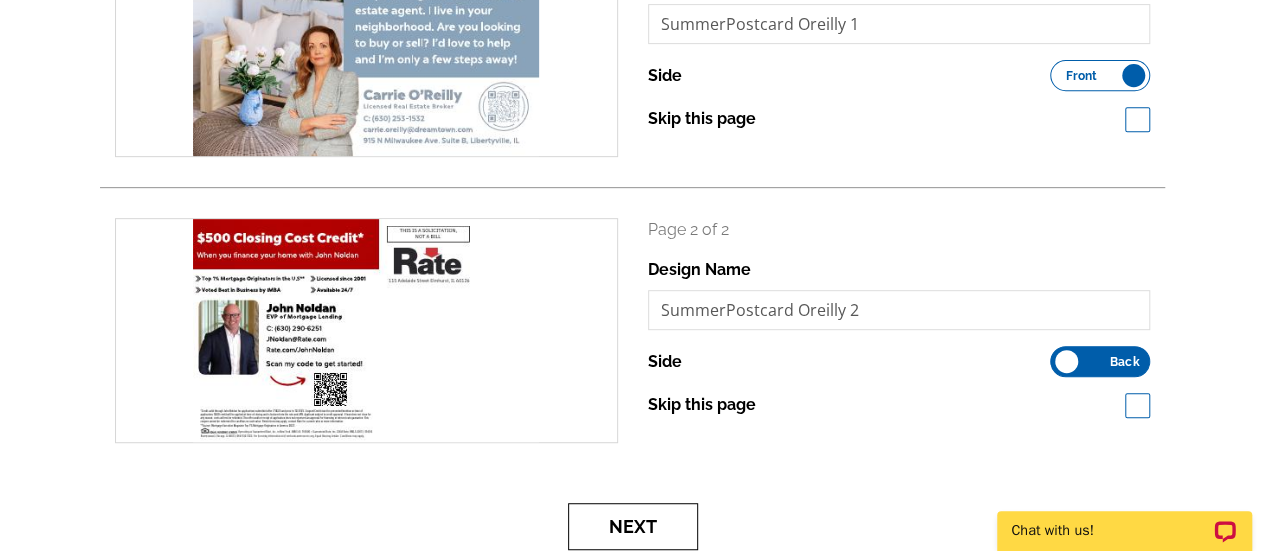 click on "Next" at bounding box center [633, 526] 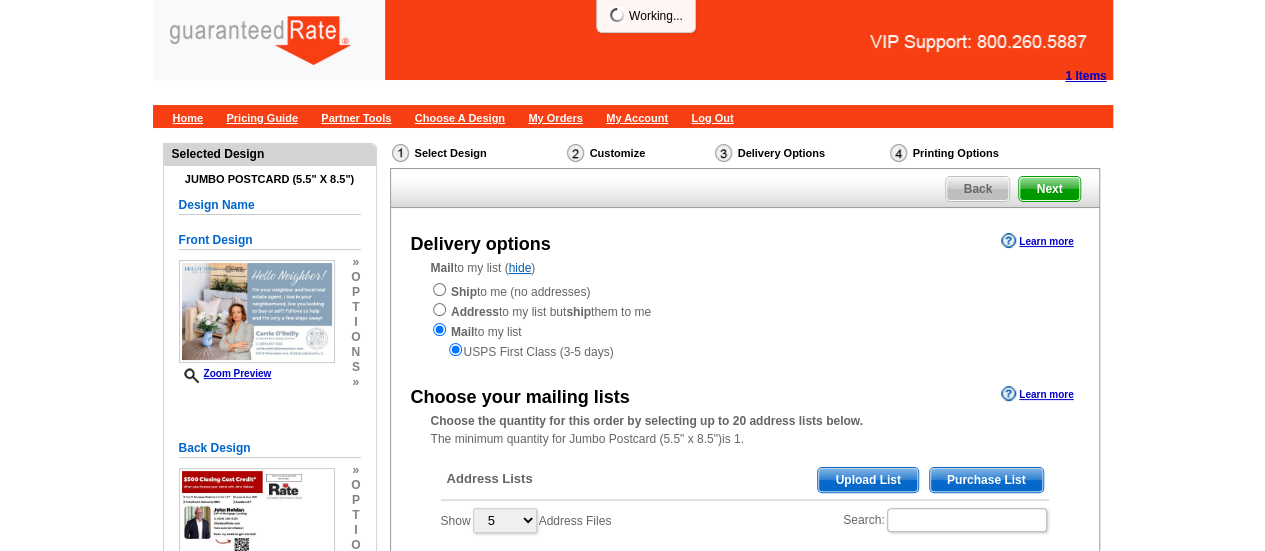 scroll, scrollTop: 271, scrollLeft: 0, axis: vertical 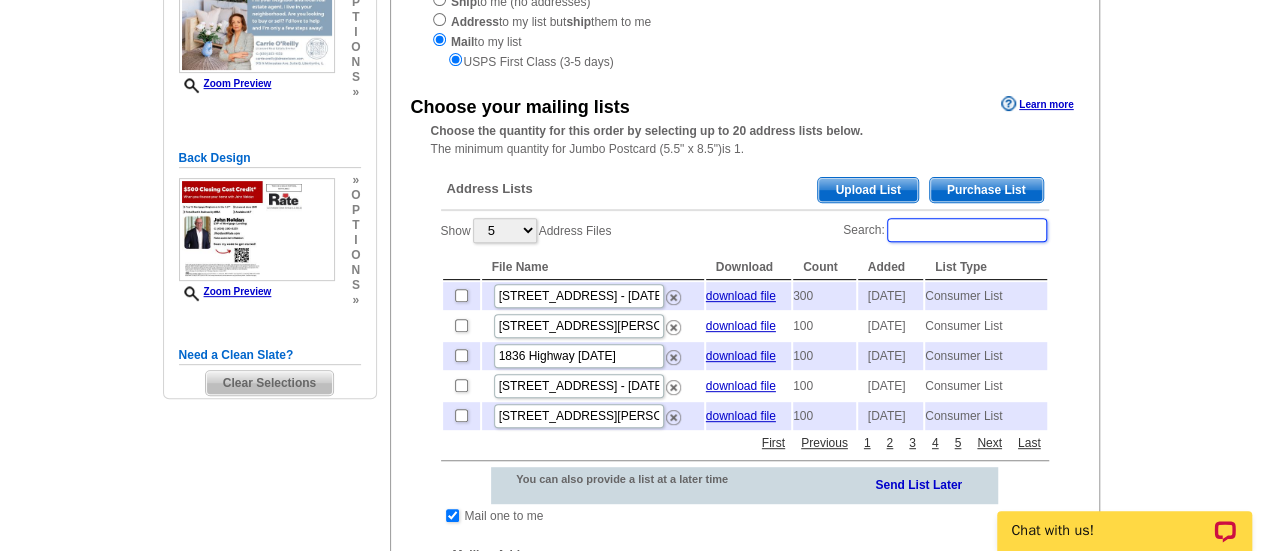 click on "Search:" at bounding box center [967, 230] 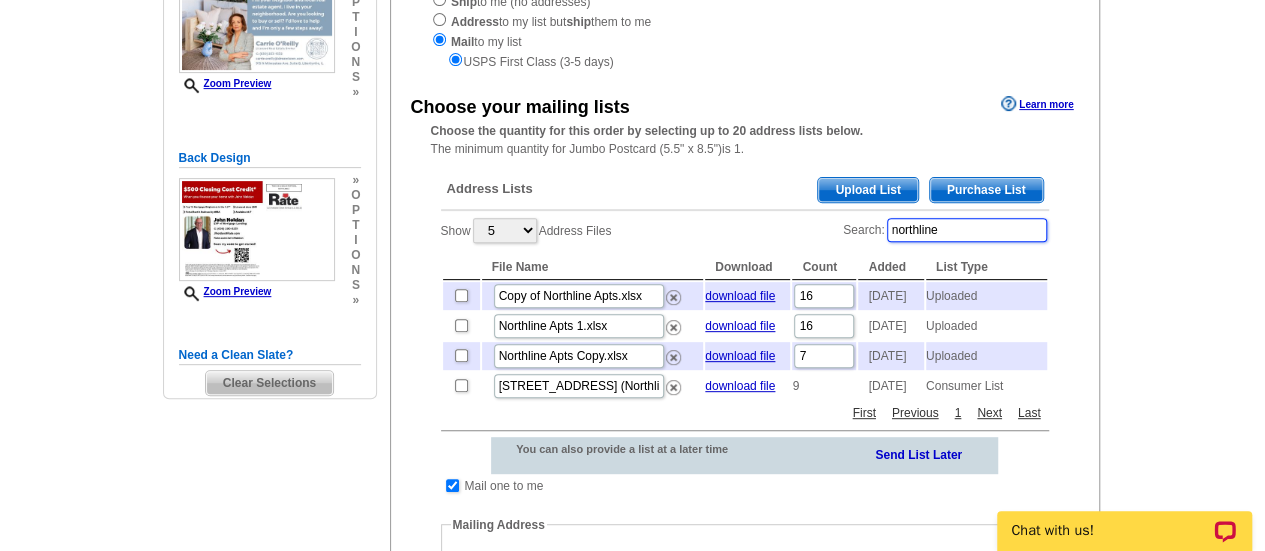 type on "northline" 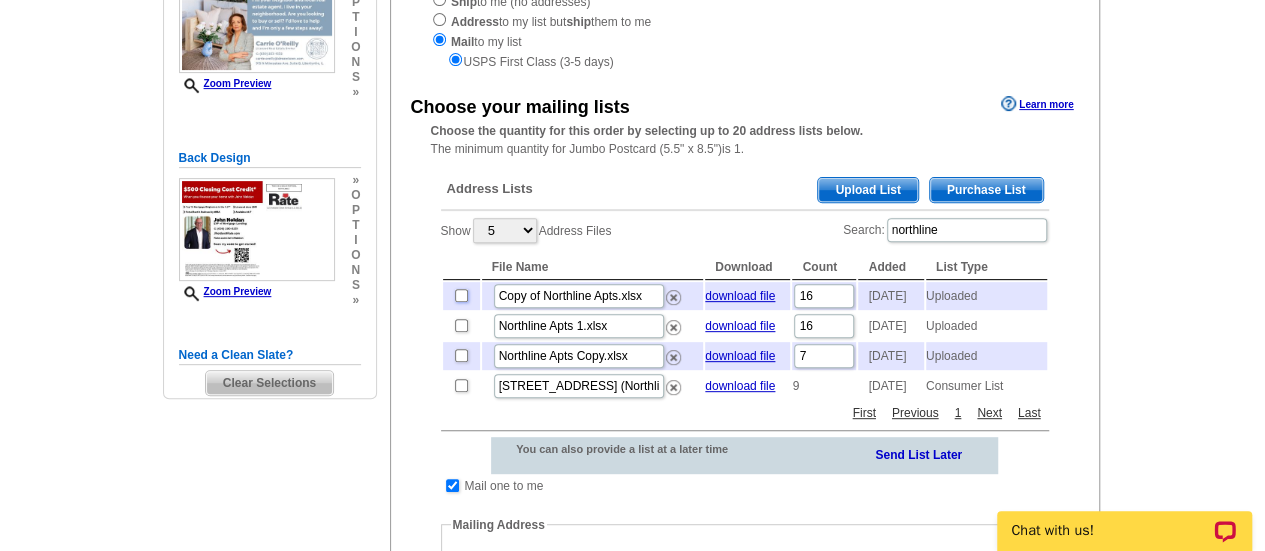 click at bounding box center [461, 295] 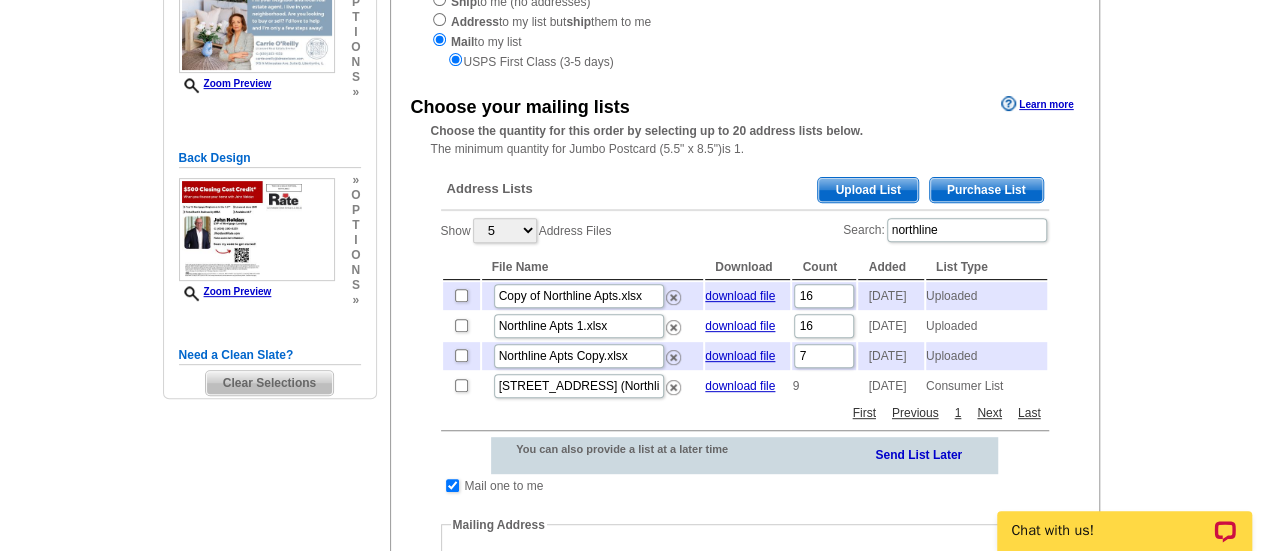 checkbox on "true" 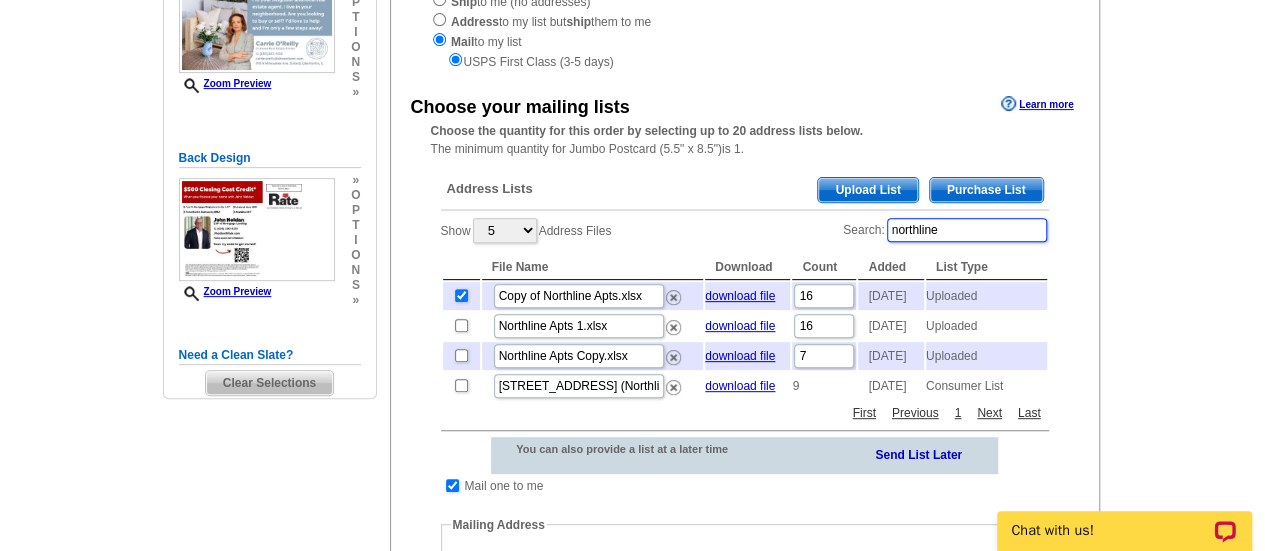 click on "northline" at bounding box center (967, 230) 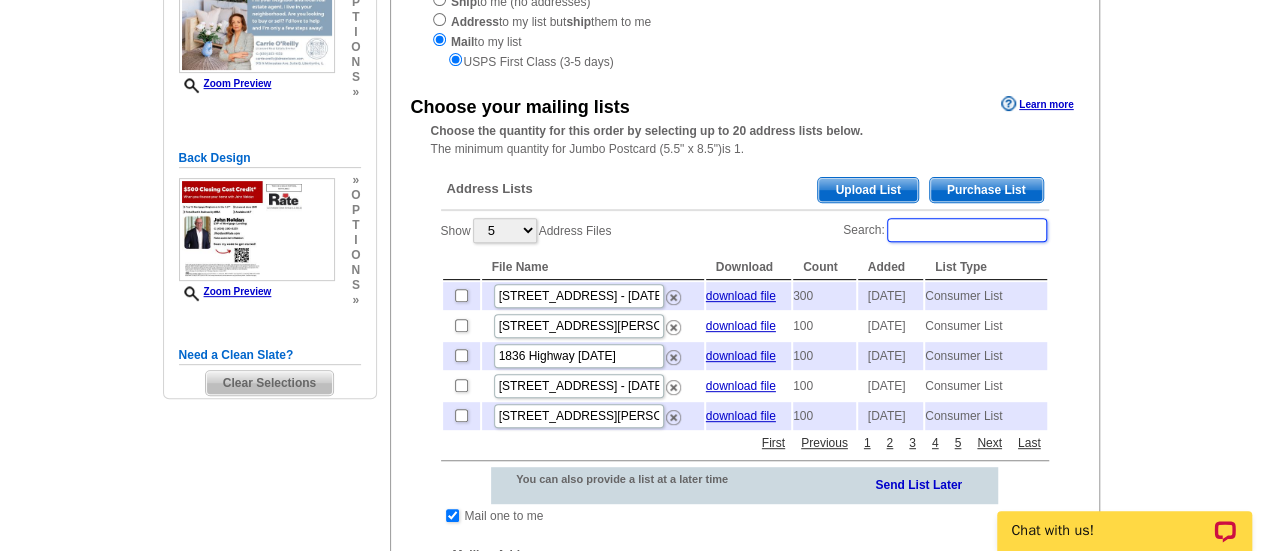 paste on "Country Club Dr" 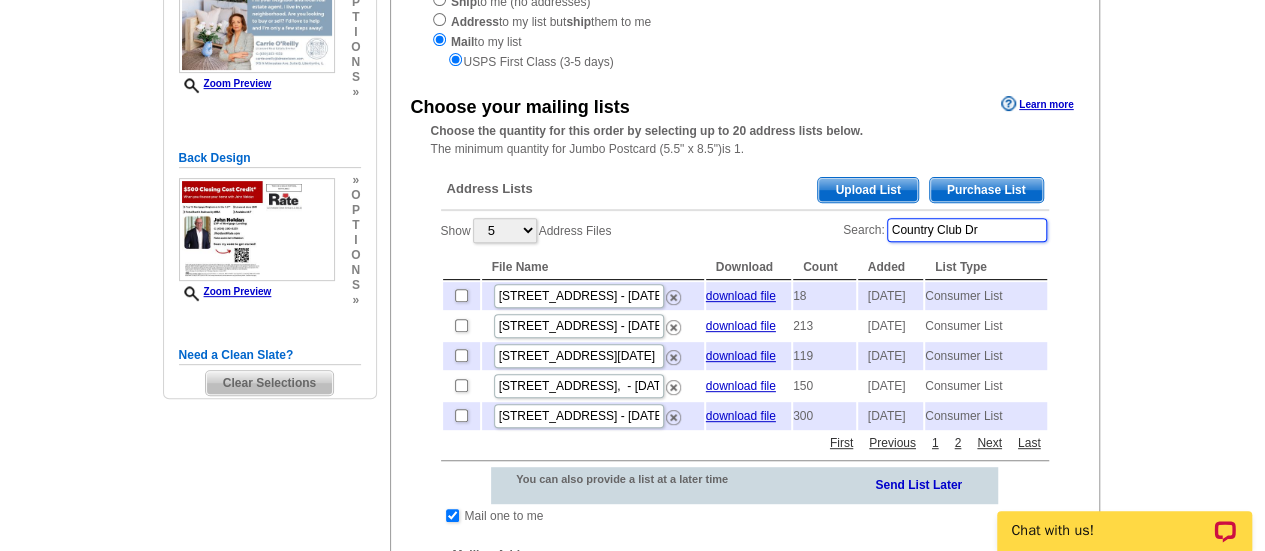 type on "Country Club Dr" 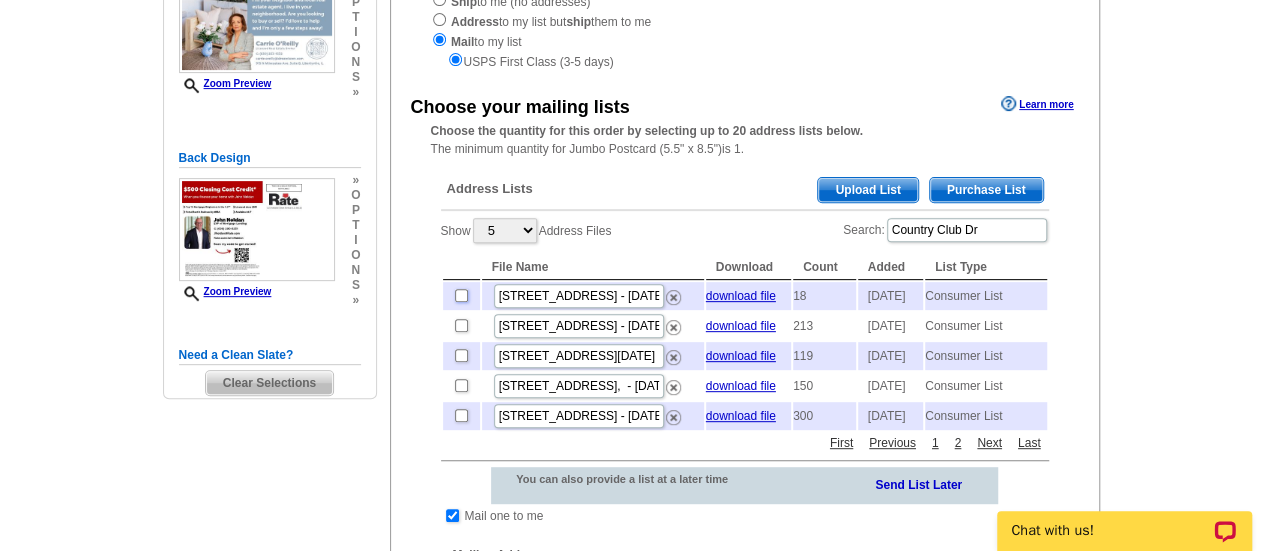 click at bounding box center (461, 295) 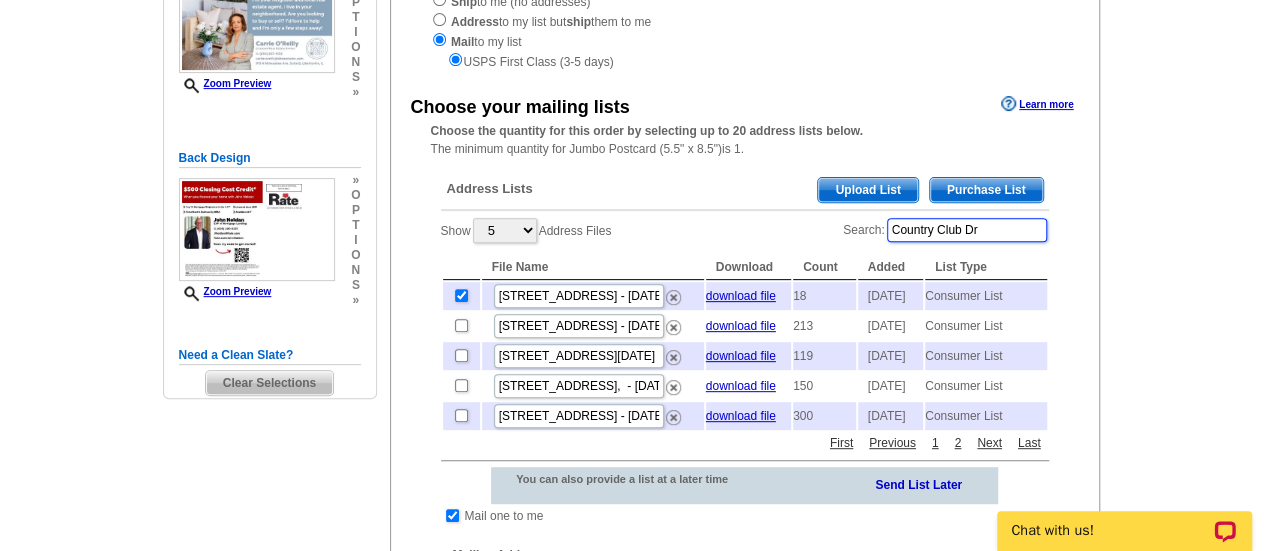 drag, startPoint x: 995, startPoint y: 232, endPoint x: 833, endPoint y: 230, distance: 162.01234 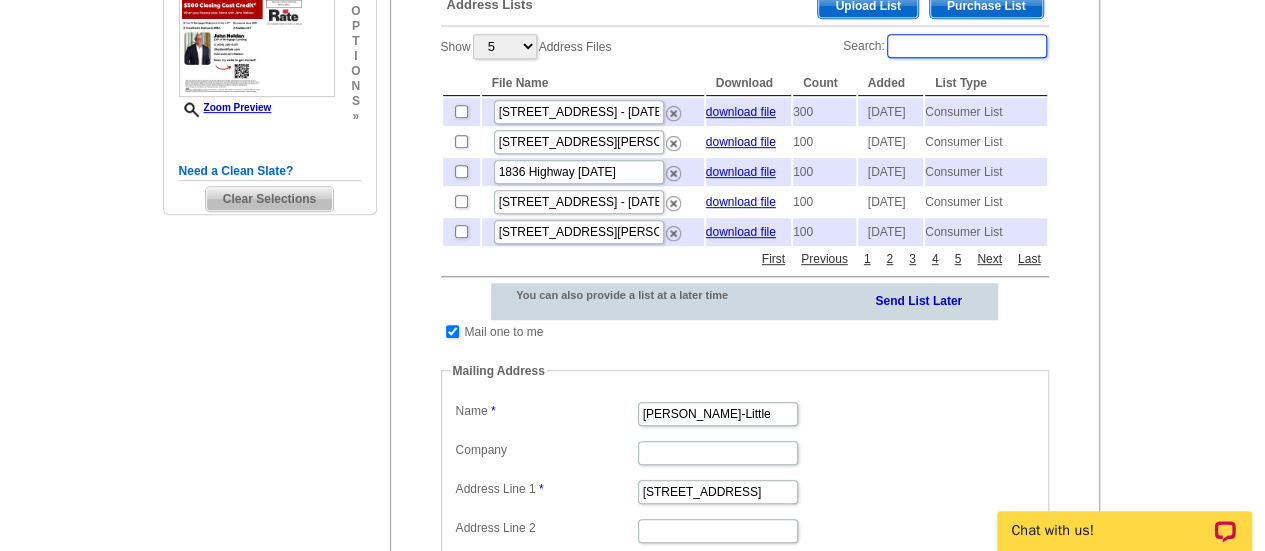 scroll, scrollTop: 472, scrollLeft: 0, axis: vertical 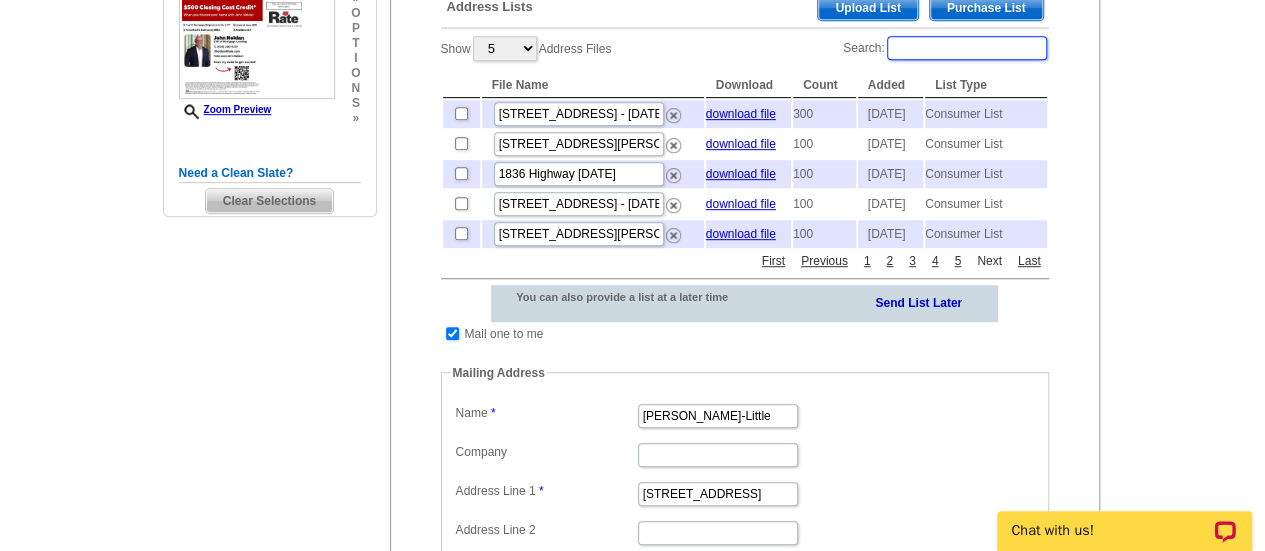 type 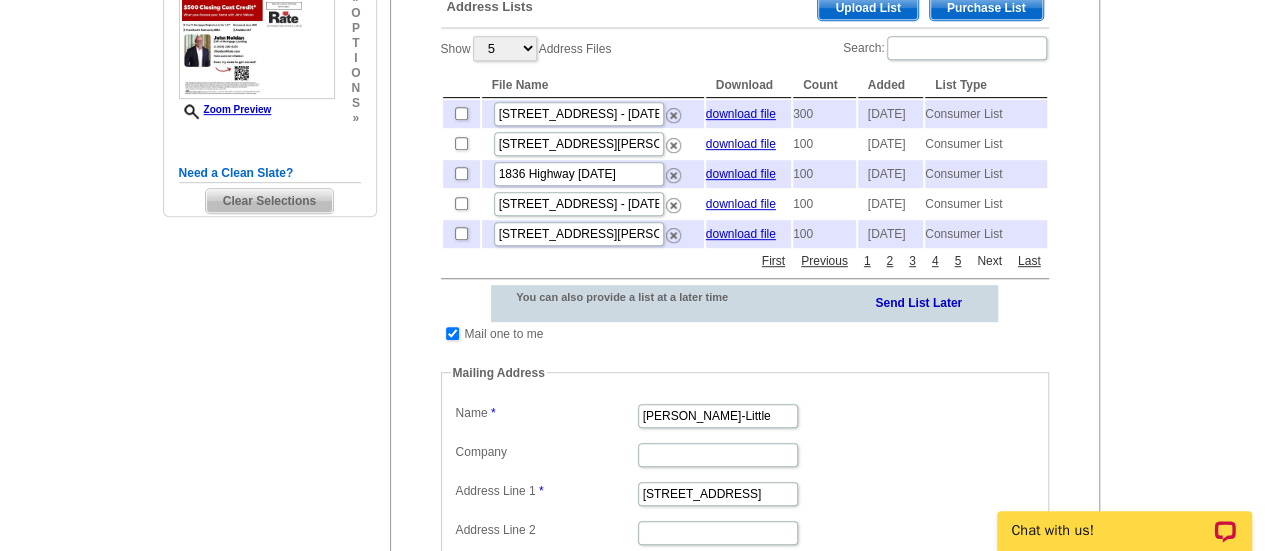 click on "Next" at bounding box center (989, 261) 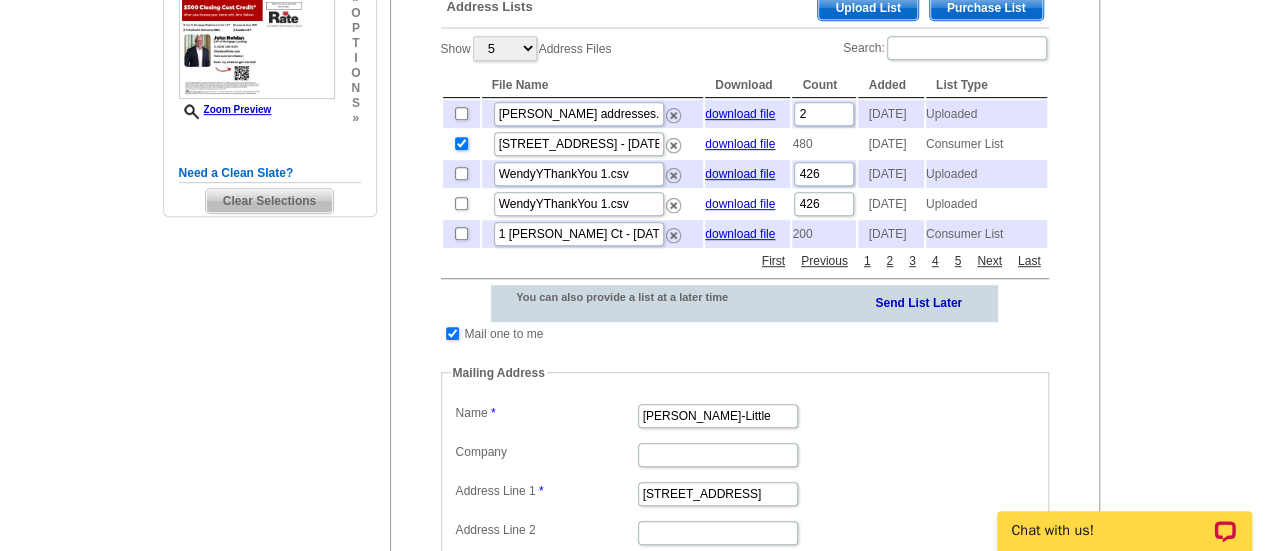 click at bounding box center [461, 143] 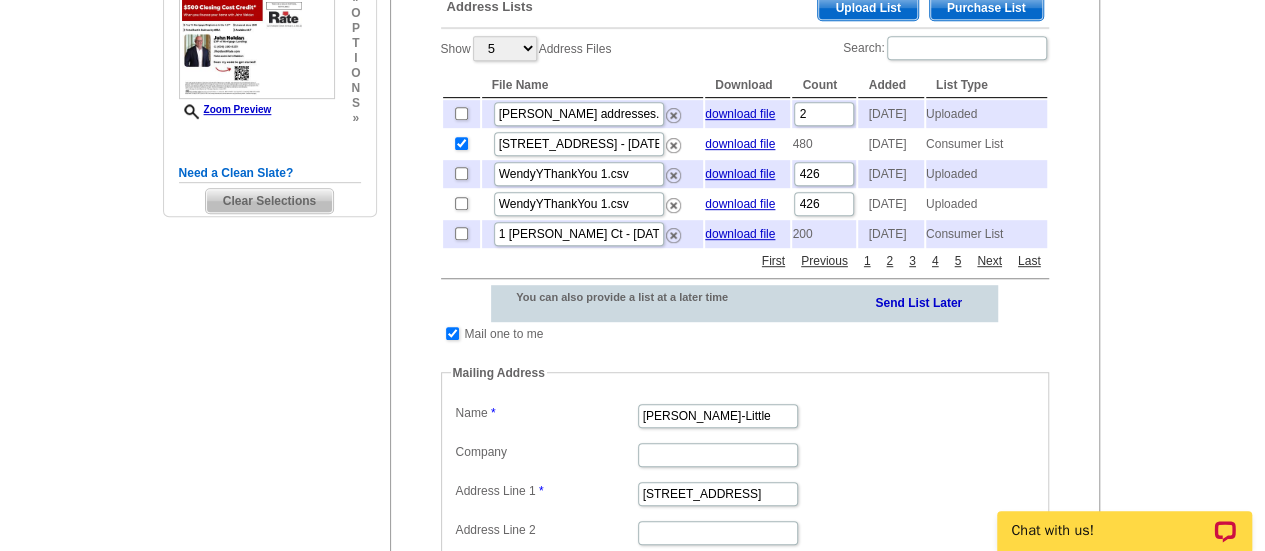 checkbox on "false" 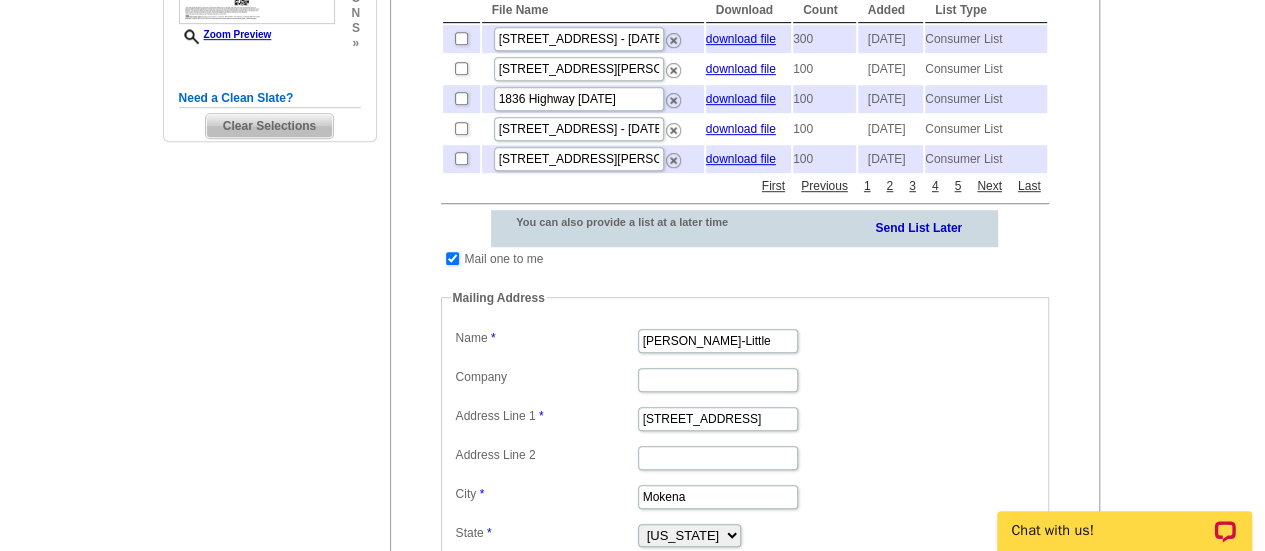 scroll, scrollTop: 548, scrollLeft: 0, axis: vertical 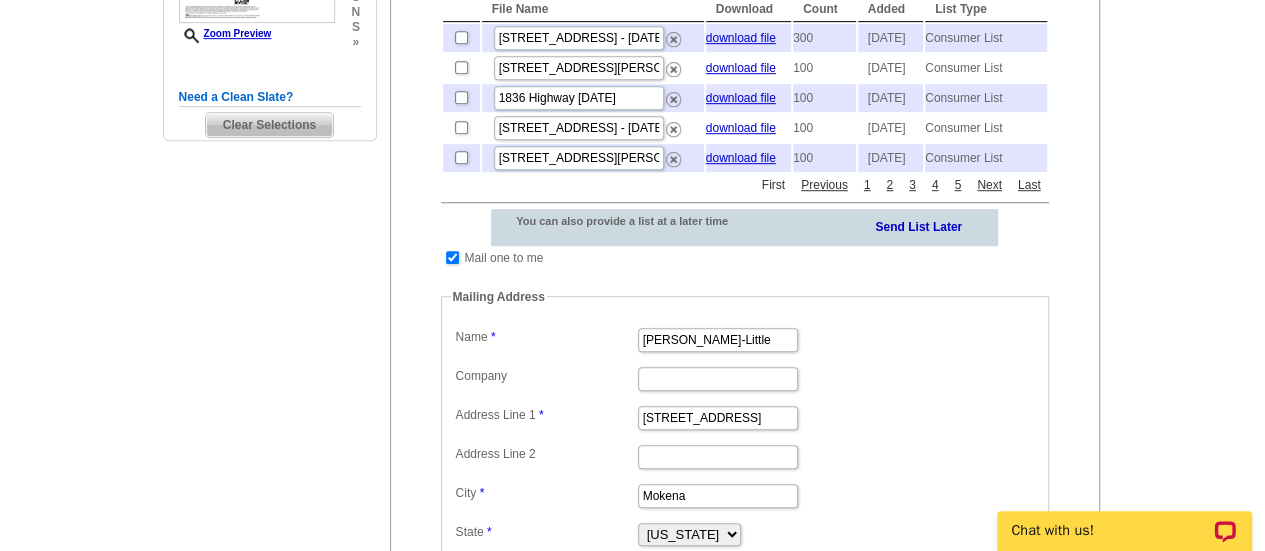 click on "First" at bounding box center (773, 185) 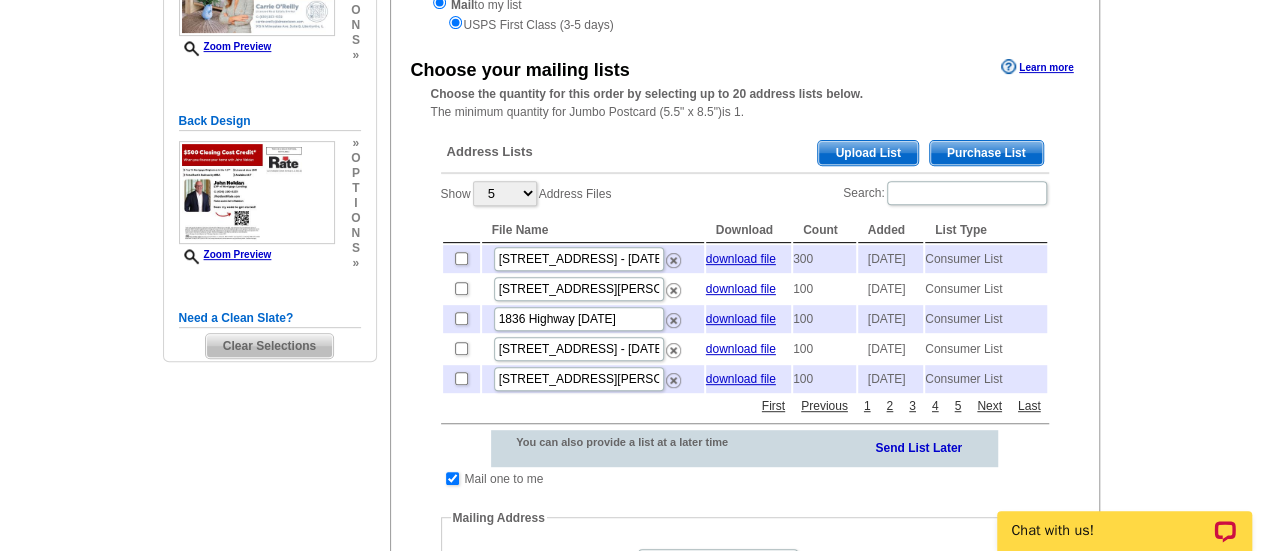 scroll, scrollTop: 340, scrollLeft: 0, axis: vertical 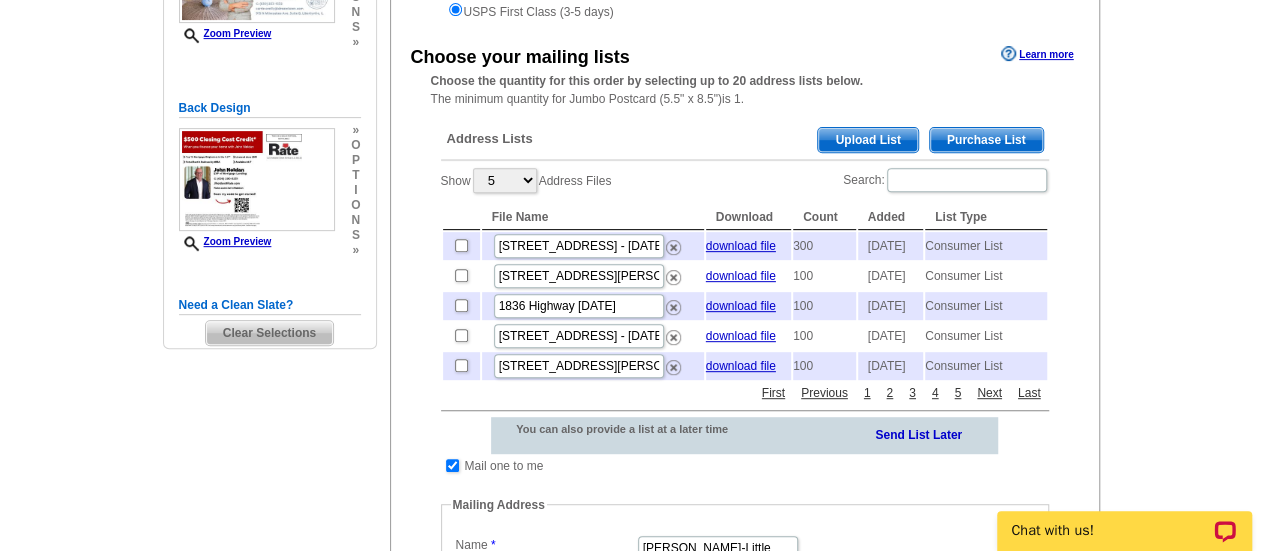 click on "Purchase List" at bounding box center (986, 140) 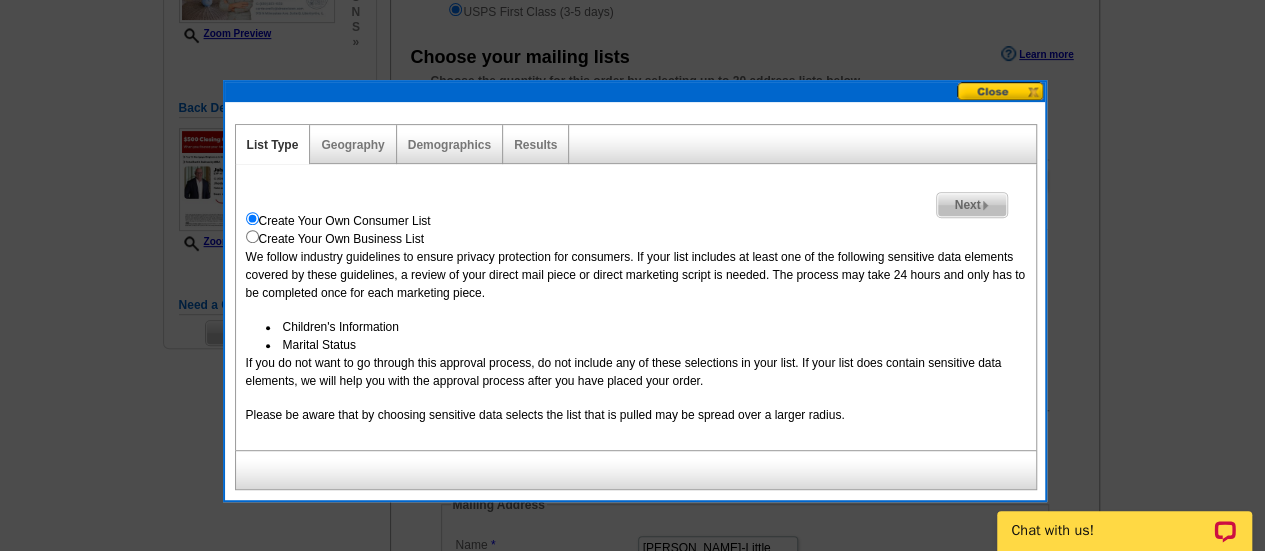 click on "Next" at bounding box center (971, 205) 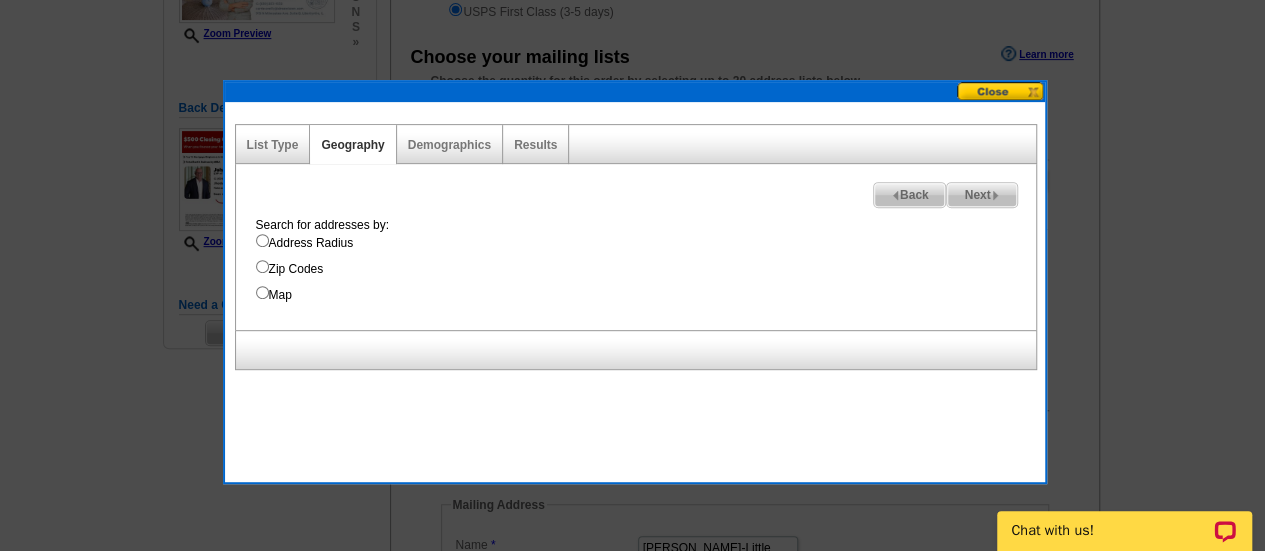 click on "Map" at bounding box center (646, 295) 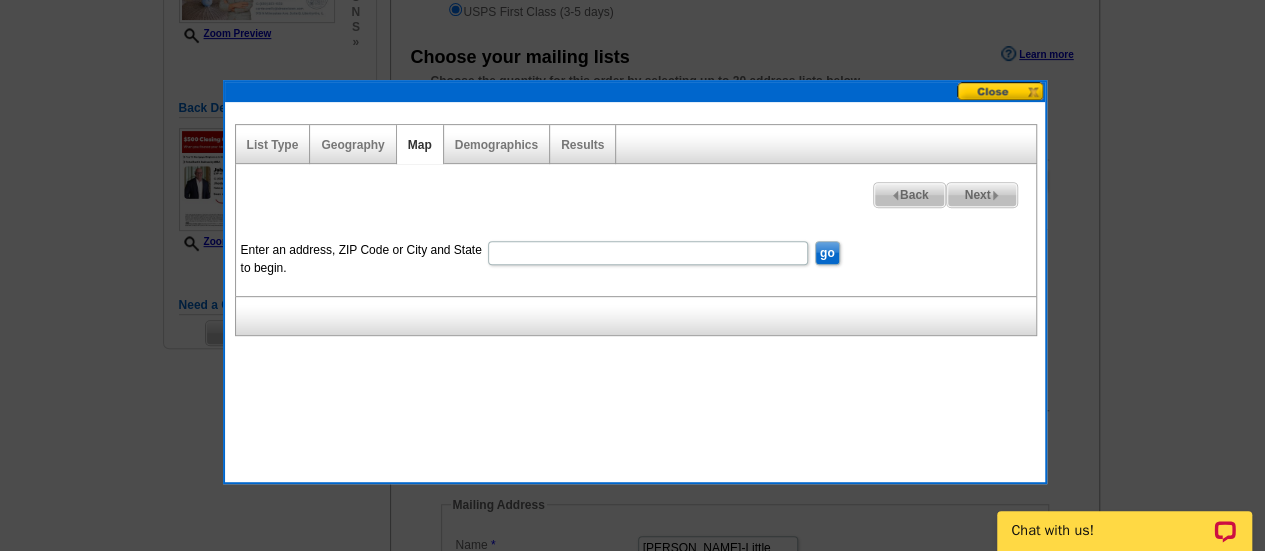 click on "Enter an address, ZIP Code or City and State to begin." at bounding box center (648, 253) 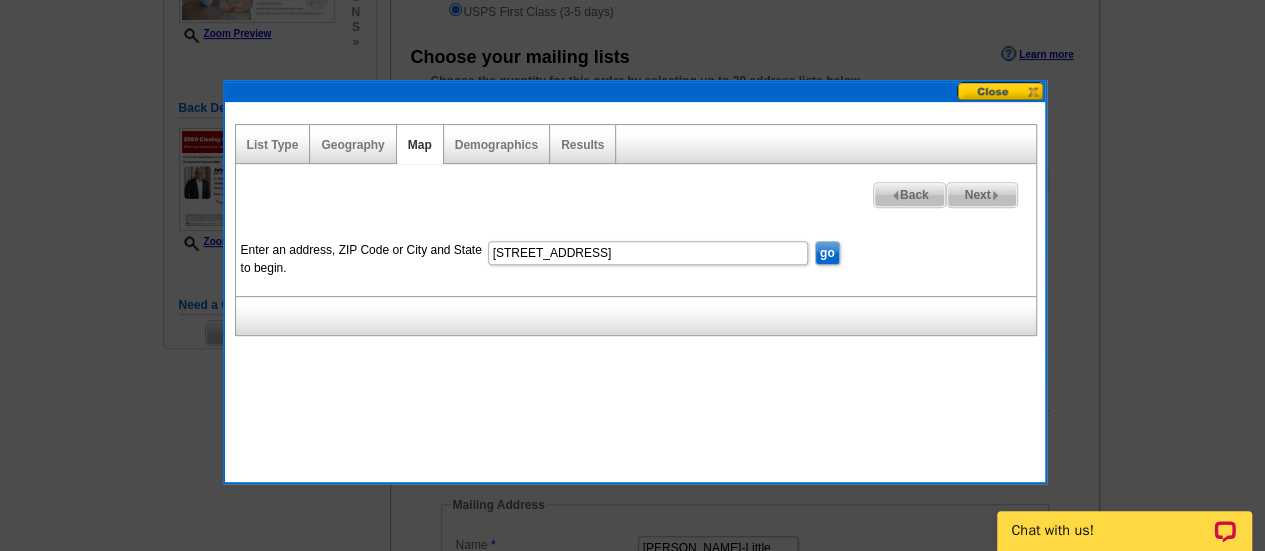 type on "1222 N Pointe Dr, Libertyville, IL 60048" 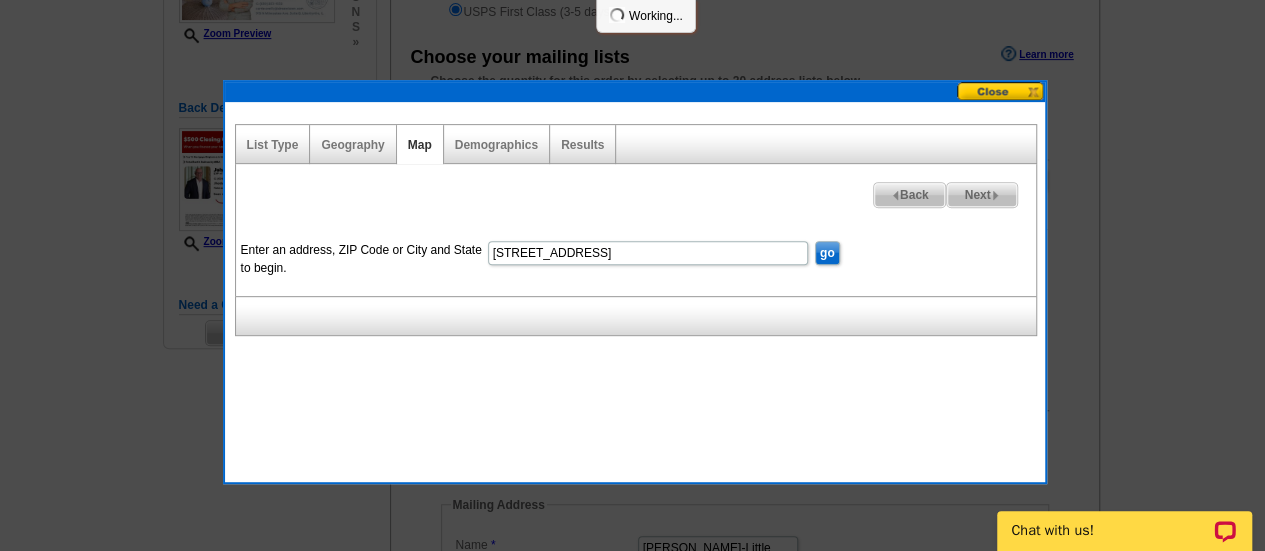 scroll, scrollTop: 0, scrollLeft: 0, axis: both 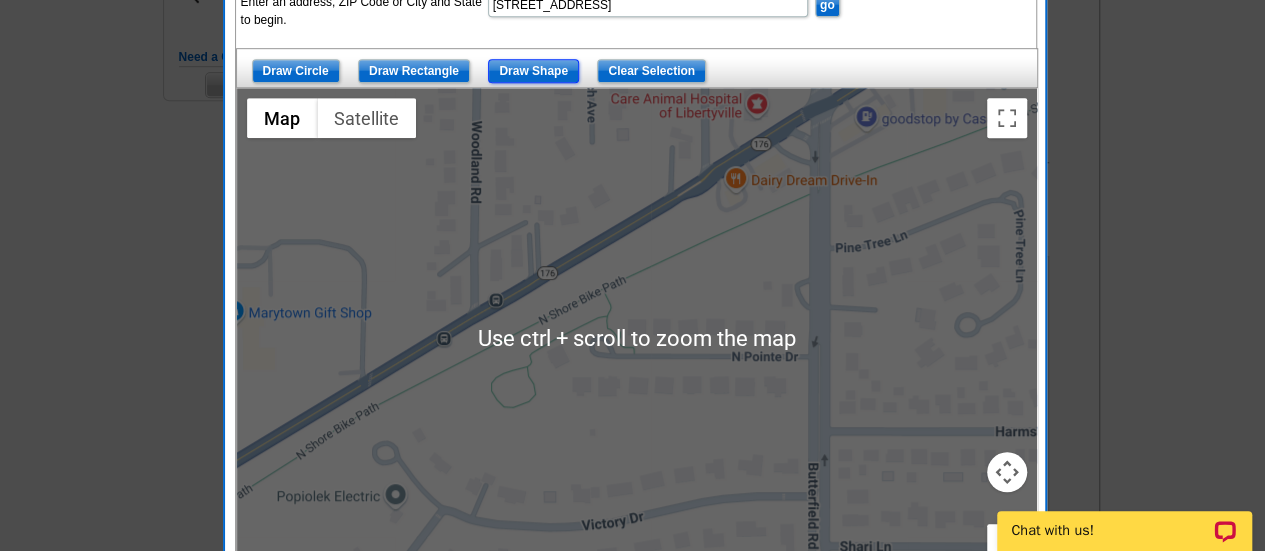 click on "Draw Shape" at bounding box center (533, 71) 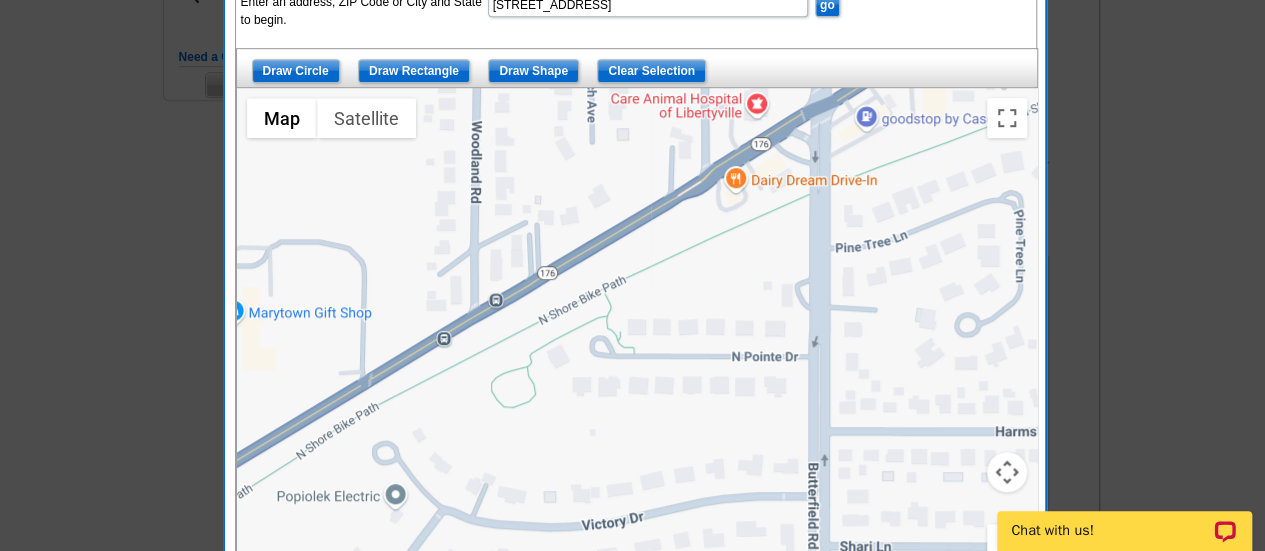 click at bounding box center (637, 338) 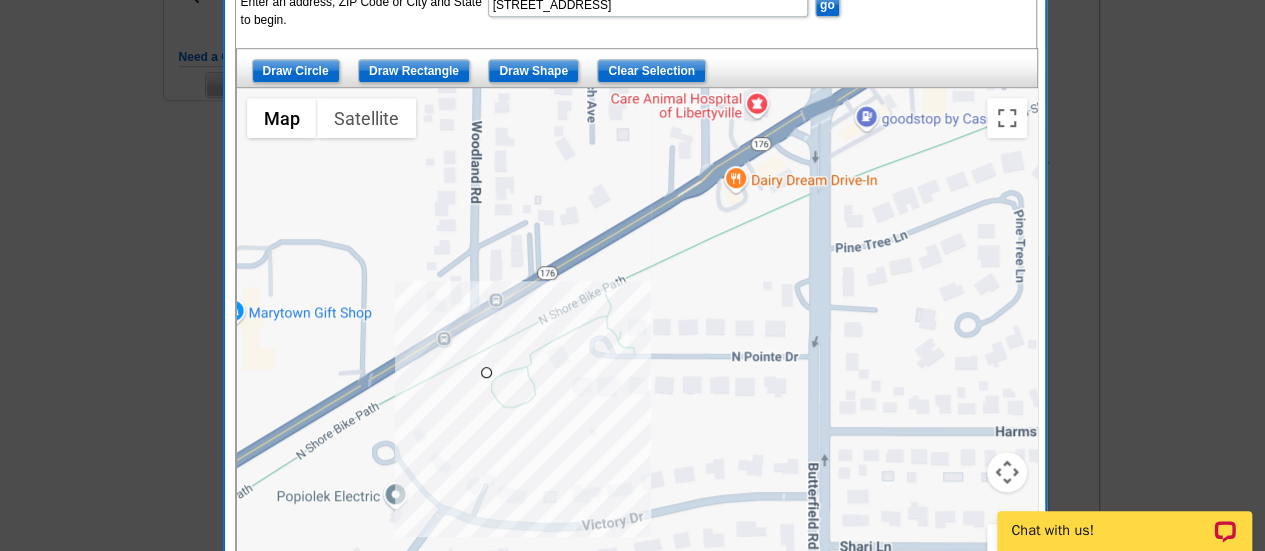 click at bounding box center (637, 338) 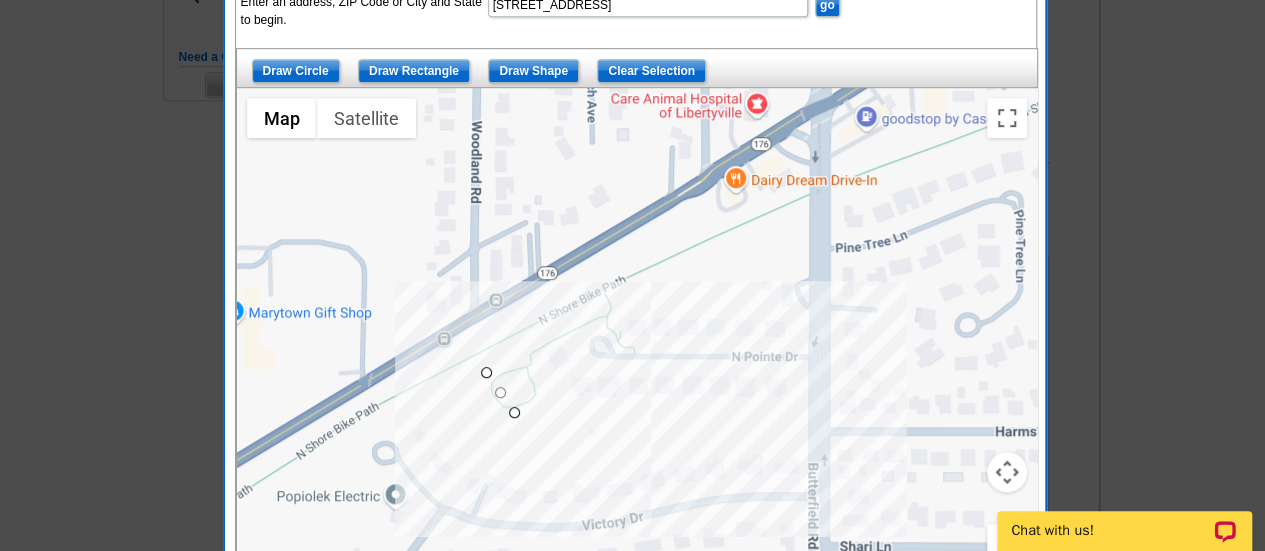 click at bounding box center (637, 338) 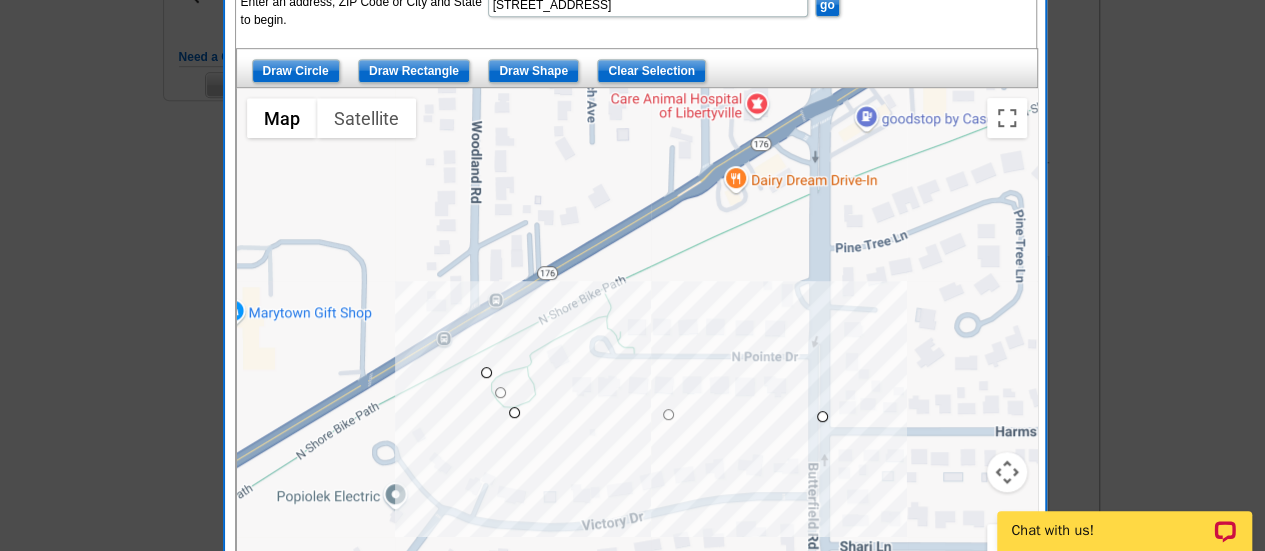 click at bounding box center (637, 338) 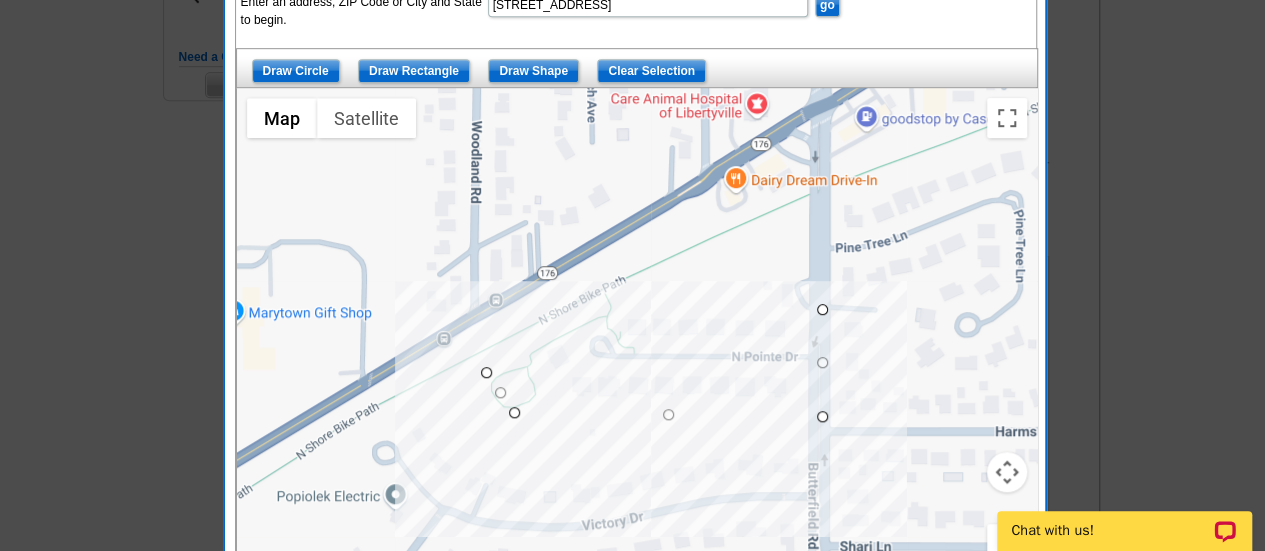 click at bounding box center (637, 338) 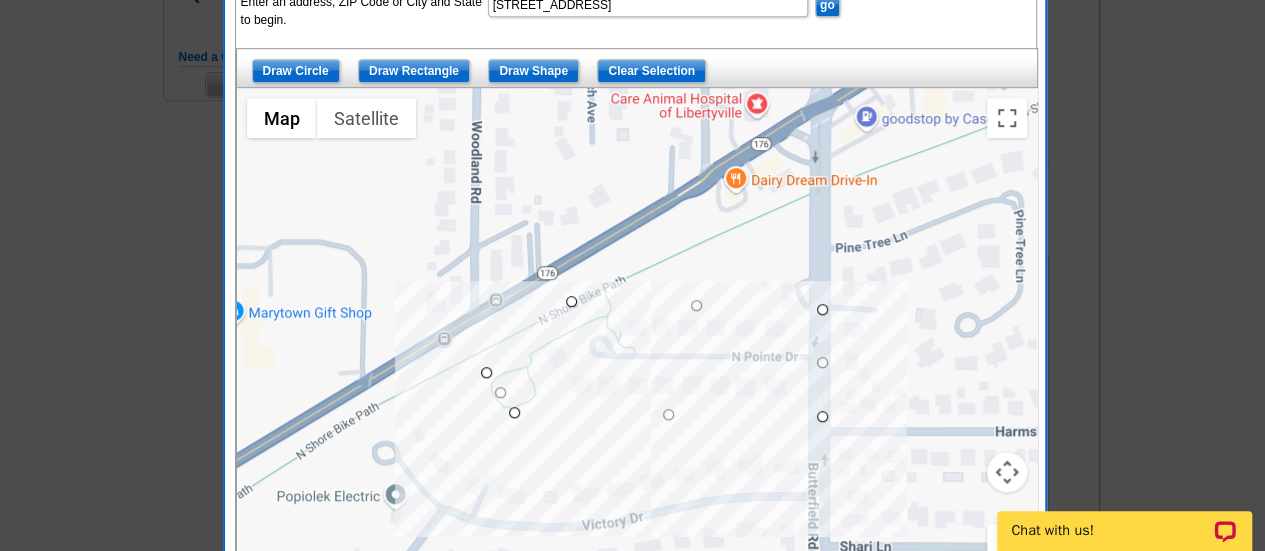 click at bounding box center [637, 338] 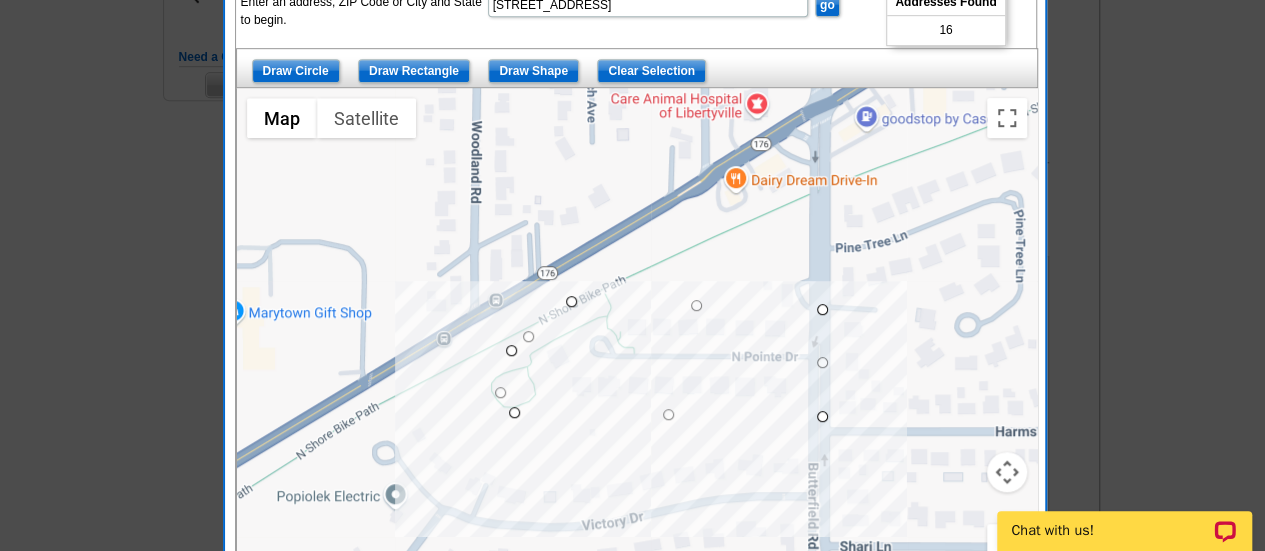 drag, startPoint x: 482, startPoint y: 372, endPoint x: 512, endPoint y: 351, distance: 36.619667 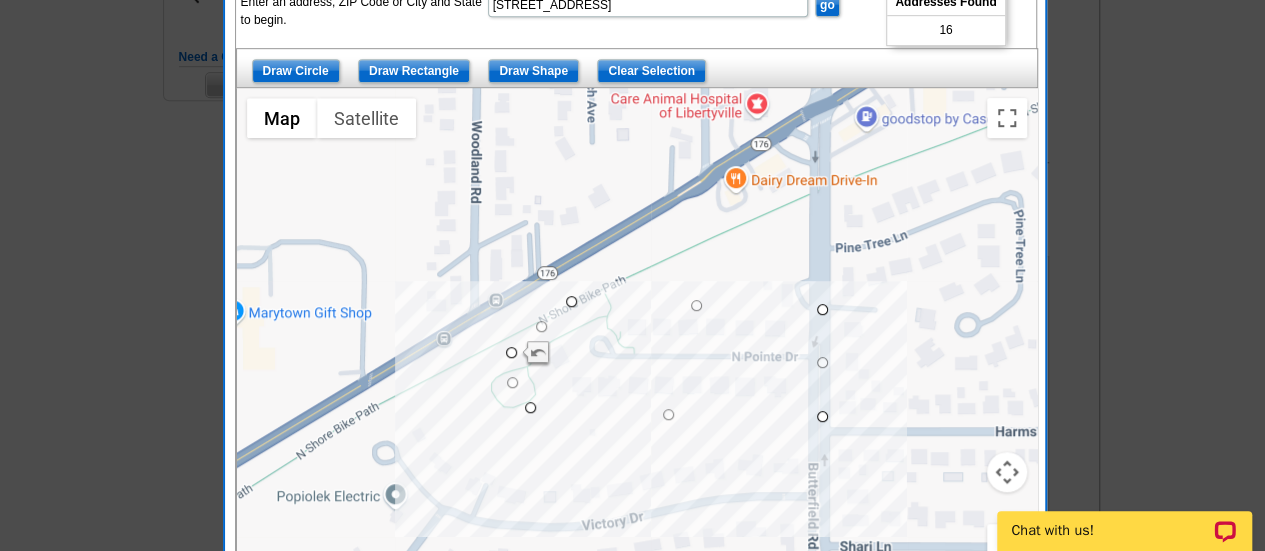 drag, startPoint x: 516, startPoint y: 410, endPoint x: 534, endPoint y: 405, distance: 18.681541 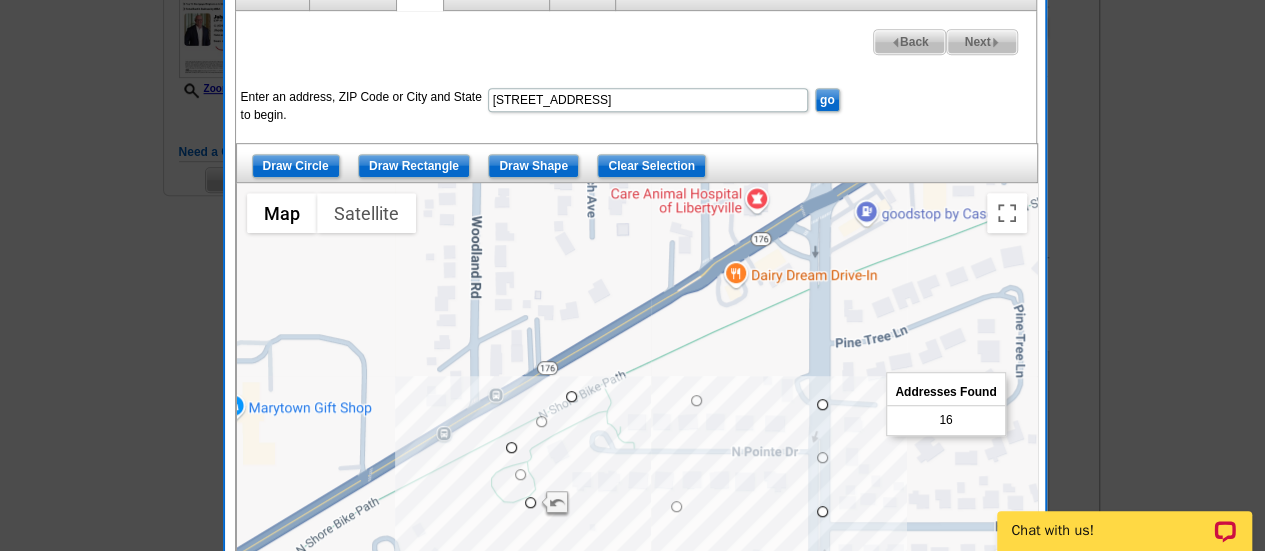 scroll, scrollTop: 494, scrollLeft: 0, axis: vertical 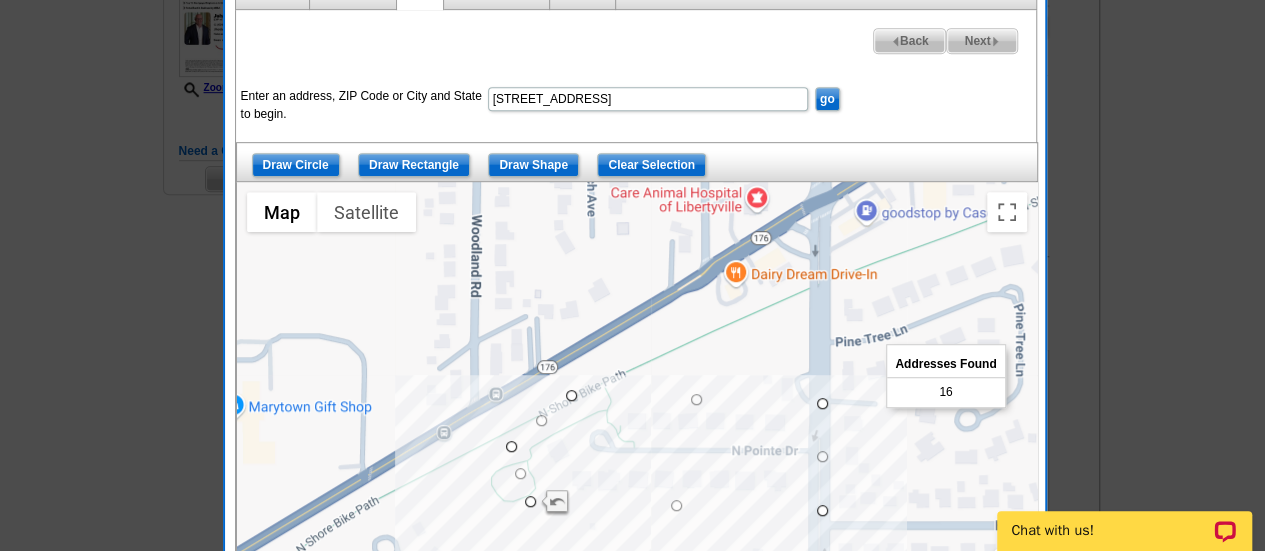 click on "Next" at bounding box center (981, 41) 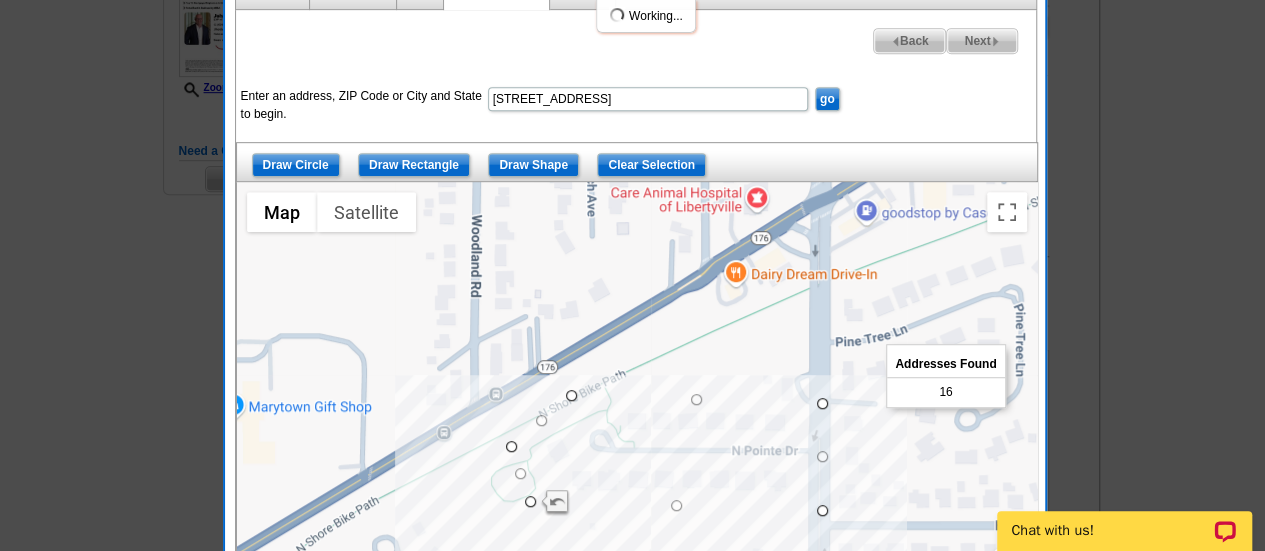 select 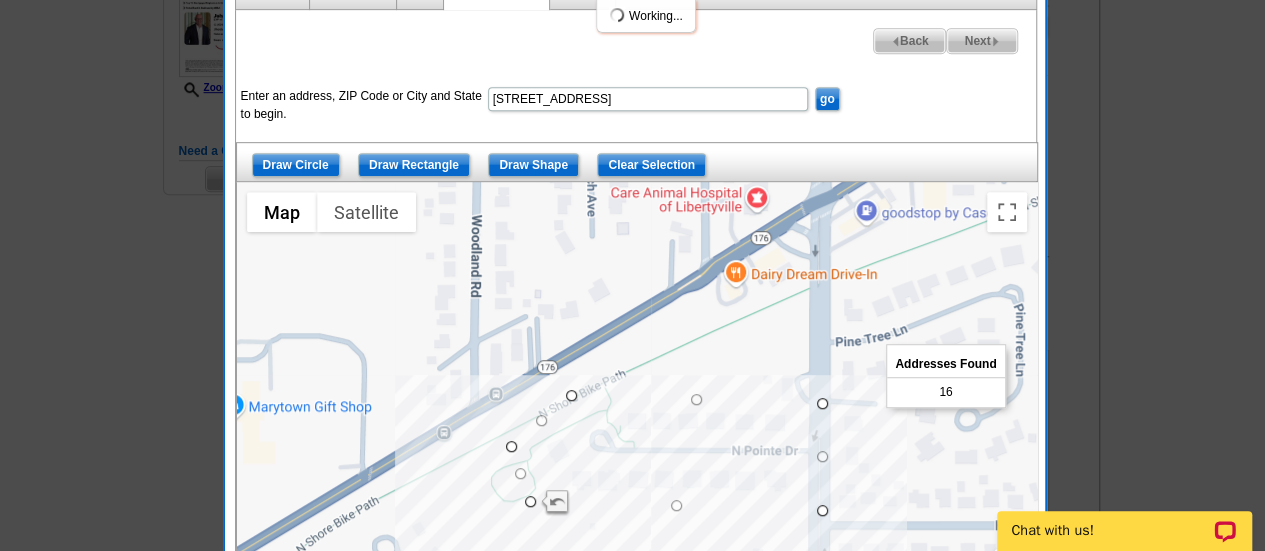 select 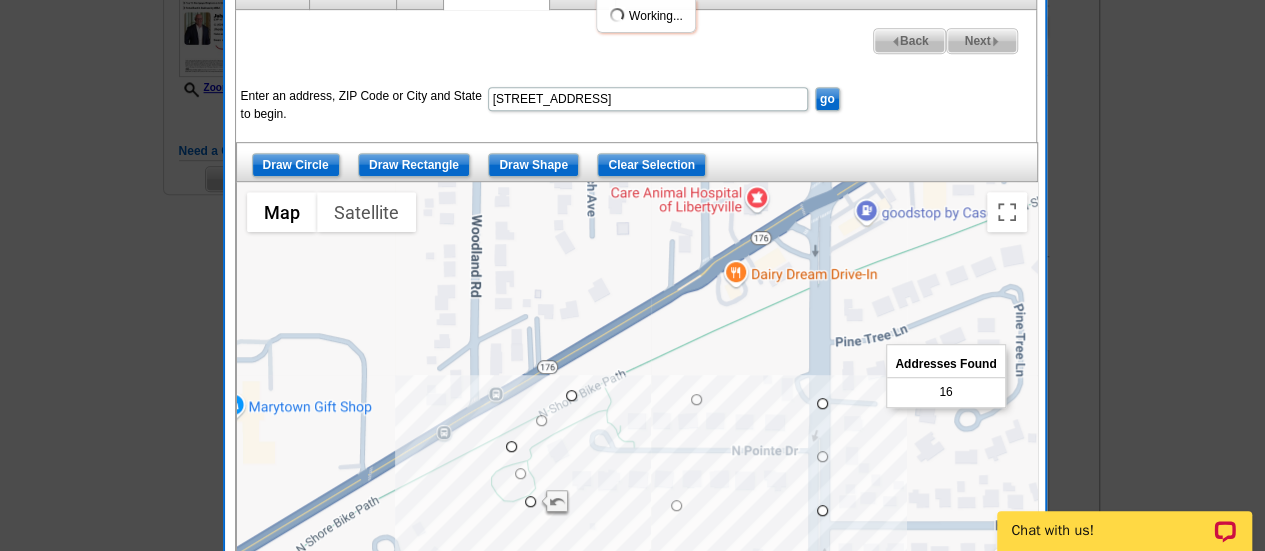 select 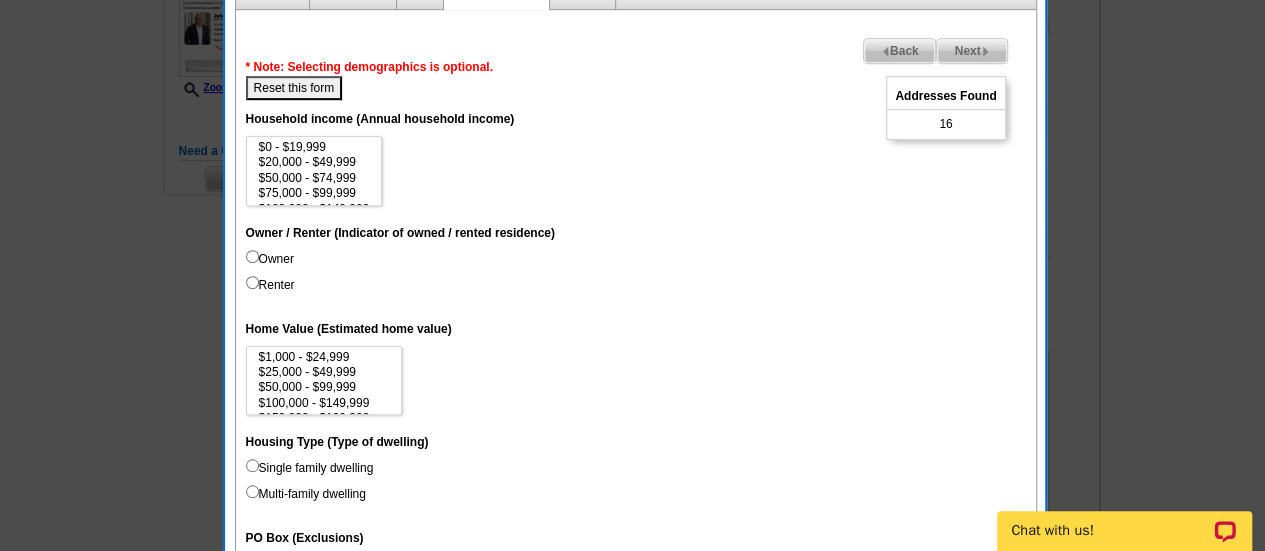 click on "Next" at bounding box center (971, 51) 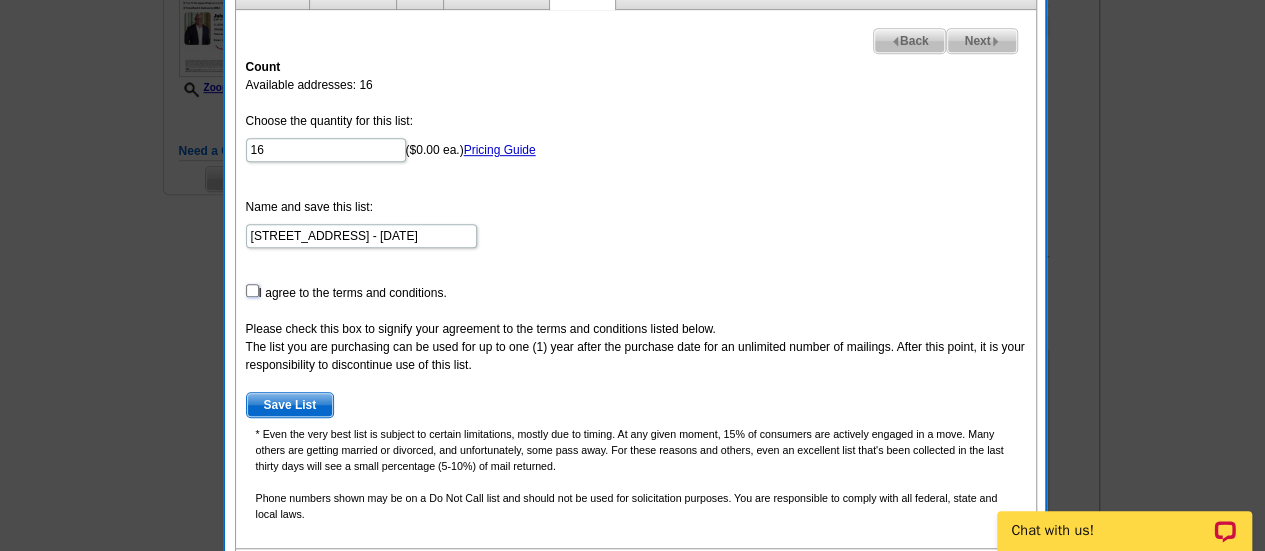 click at bounding box center (252, 290) 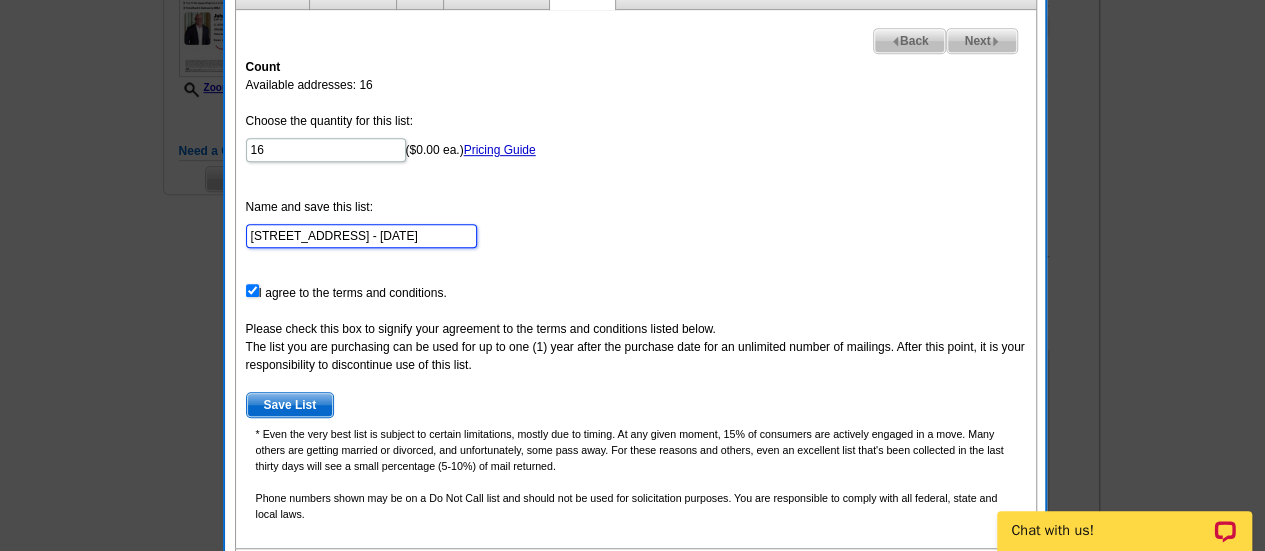 drag, startPoint x: 279, startPoint y: 231, endPoint x: 239, endPoint y: 239, distance: 40.792156 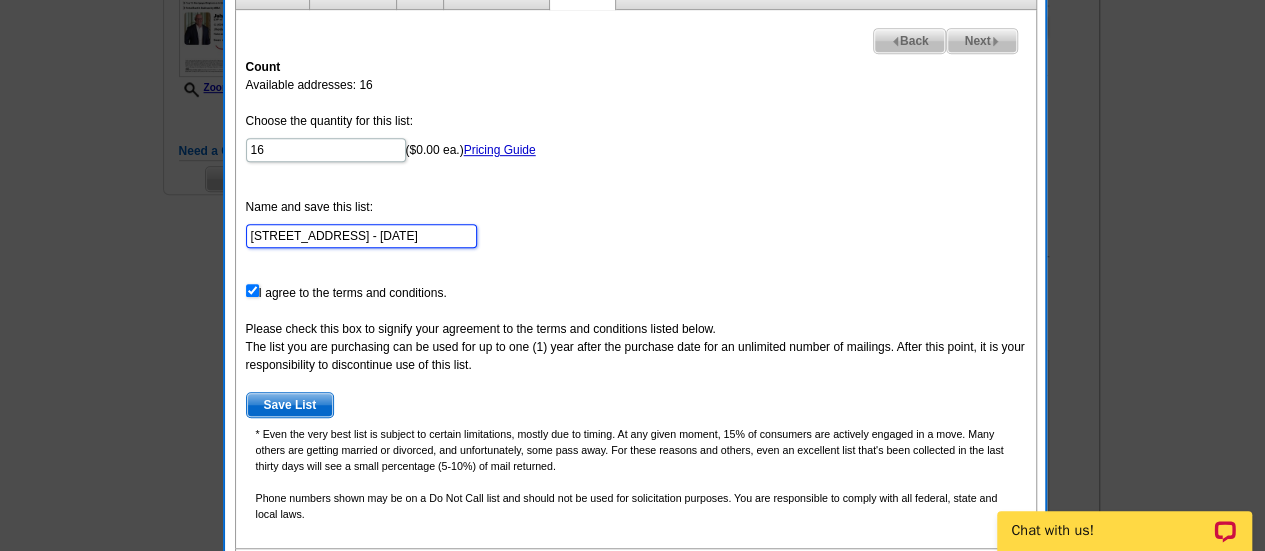 click on "Count
Available addresses: 16
Choose the quantity for this list:
16  ($0.00 ea.)  Pricing Guide
Name and save this list:
1222 N Pointe Dr, Libertyville, IL 60048 - Jul 25
I agree to the terms and conditions.
Please check this box to signify your agreement to the terms and conditions listed below. The list you are purchasing can be used for up to one (1) year after the purchase date for an unlimited number of mailings.  After this point, it is your responsibility to discontinue use of this list.
Save List
Phone numbers shown may be on a Do Not Call list
and should not be used for solicitation purposes. You are responsible to comply with all federal,
state and local laws." at bounding box center (636, 298) 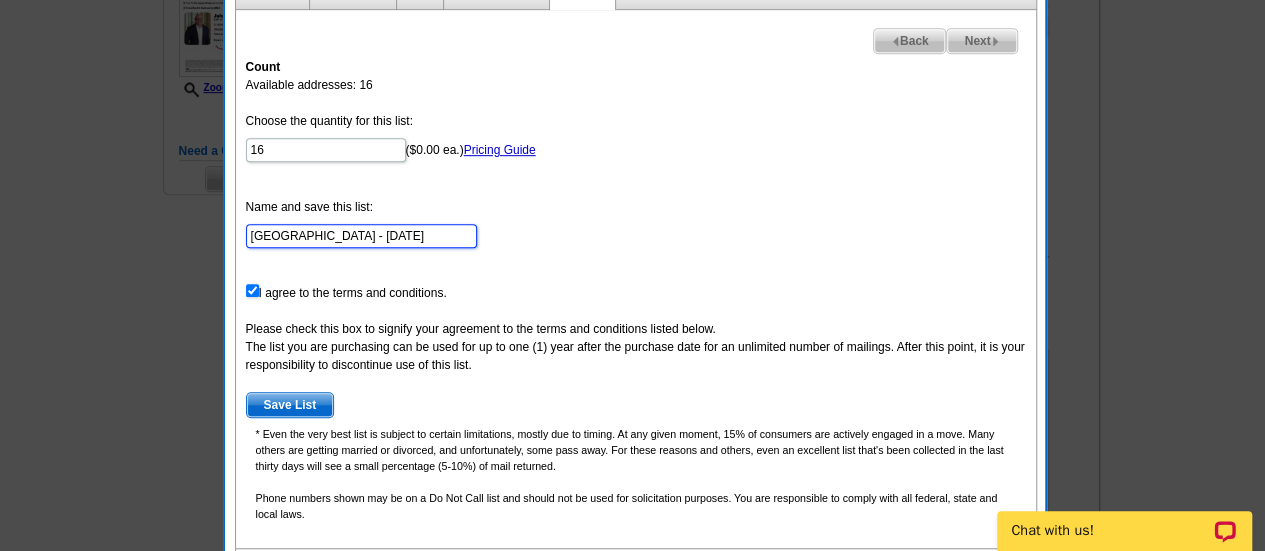 type on "[GEOGRAPHIC_DATA] - [DATE]" 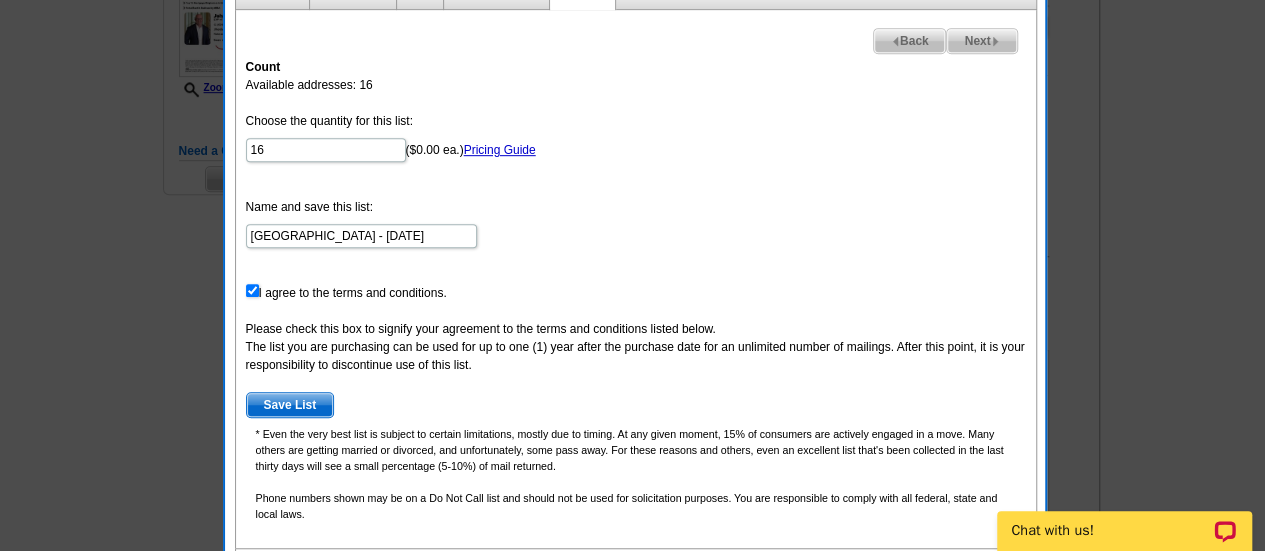 click on "Save List" at bounding box center [290, 405] 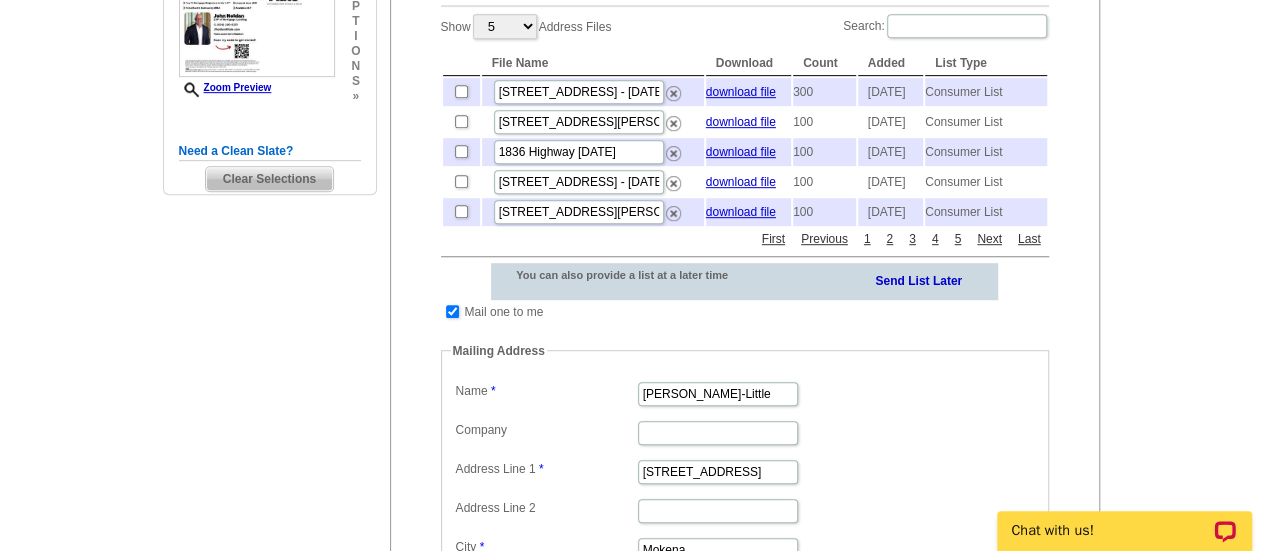 click at bounding box center (452, 312) 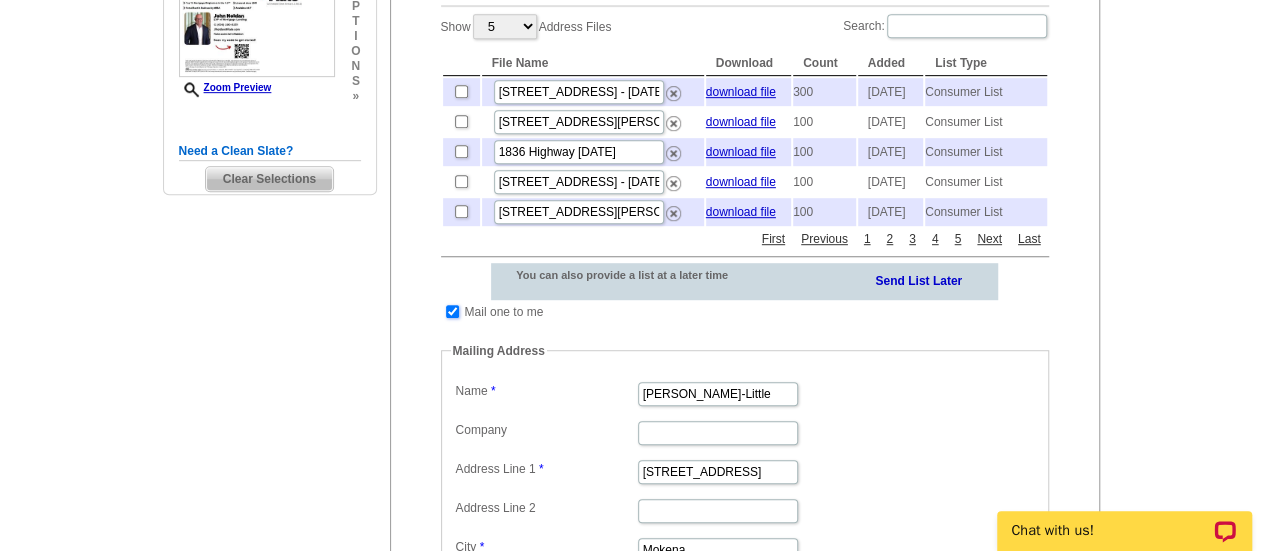 click at bounding box center (452, 311) 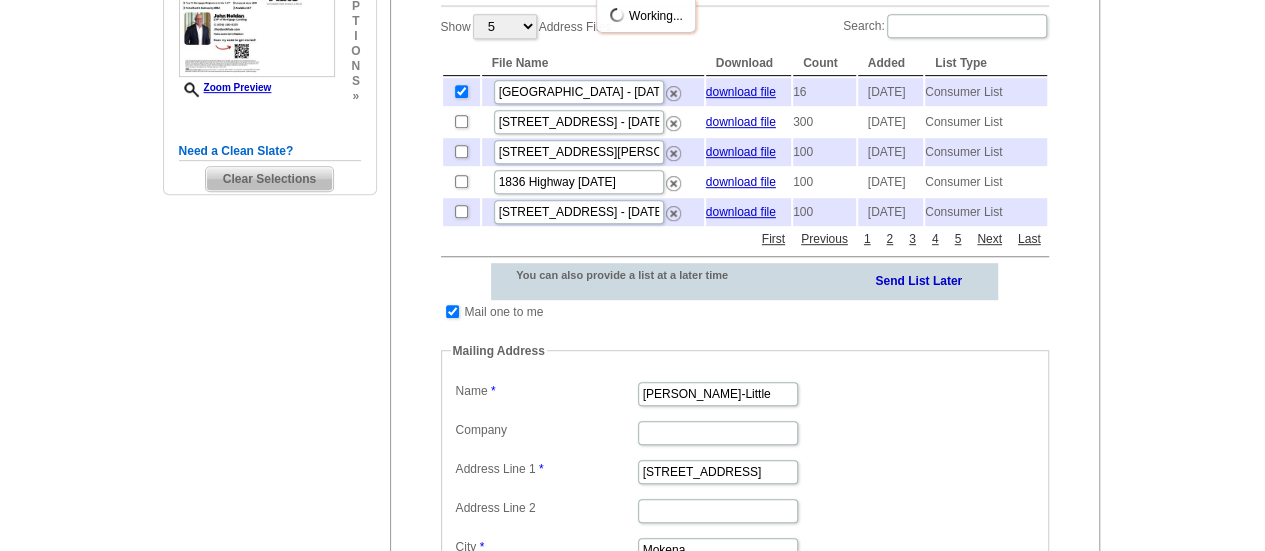 scroll, scrollTop: 494, scrollLeft: 0, axis: vertical 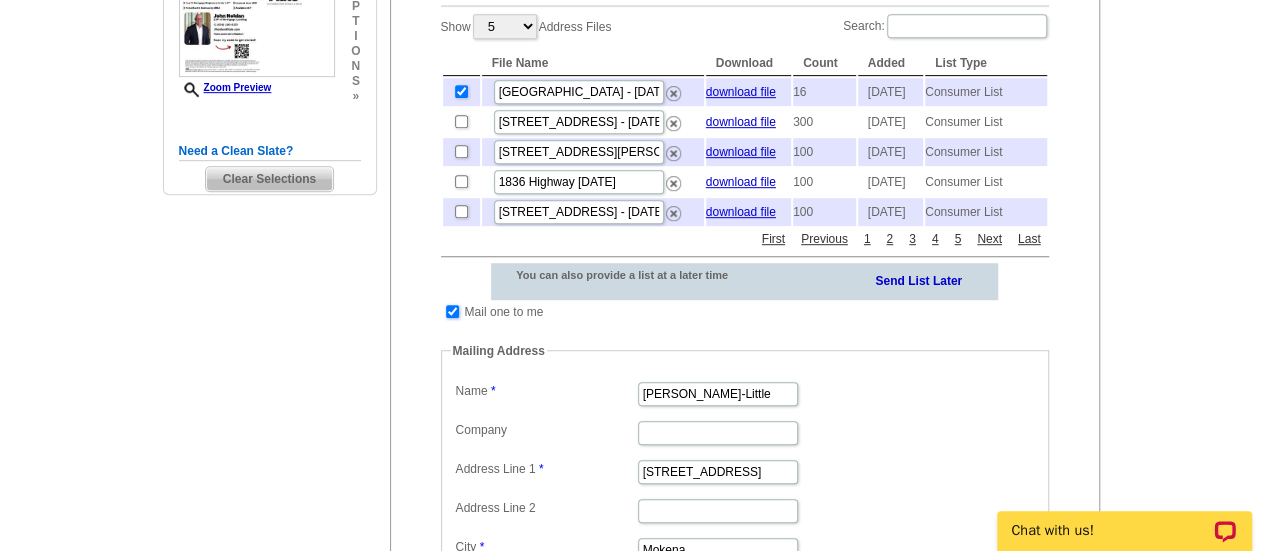 click at bounding box center [452, 311] 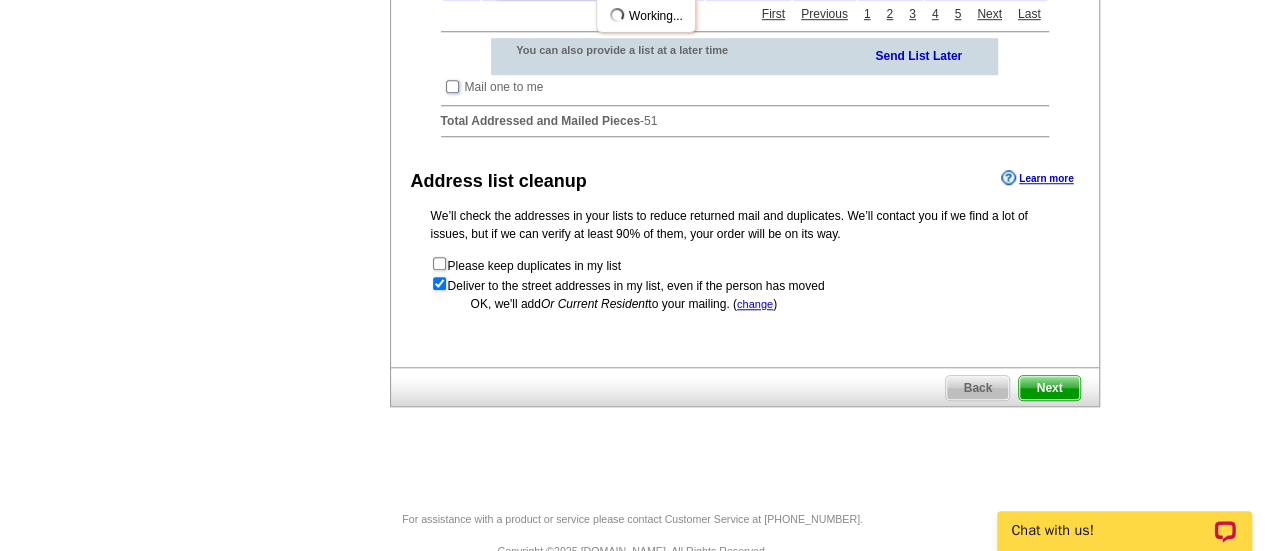 scroll, scrollTop: 722, scrollLeft: 0, axis: vertical 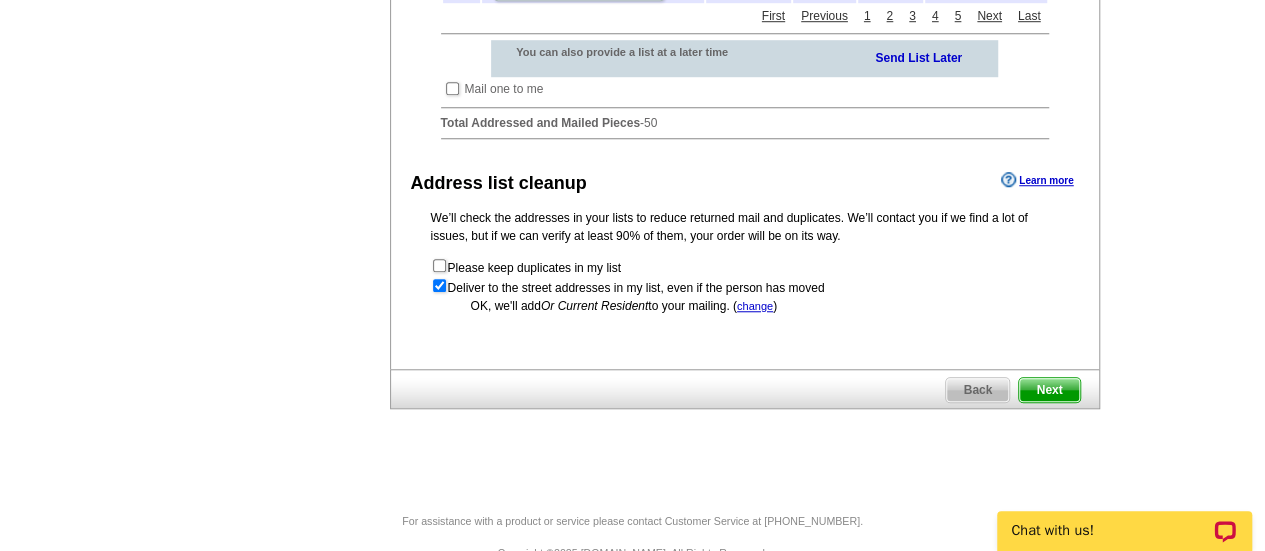 click on "Next" at bounding box center (1049, 390) 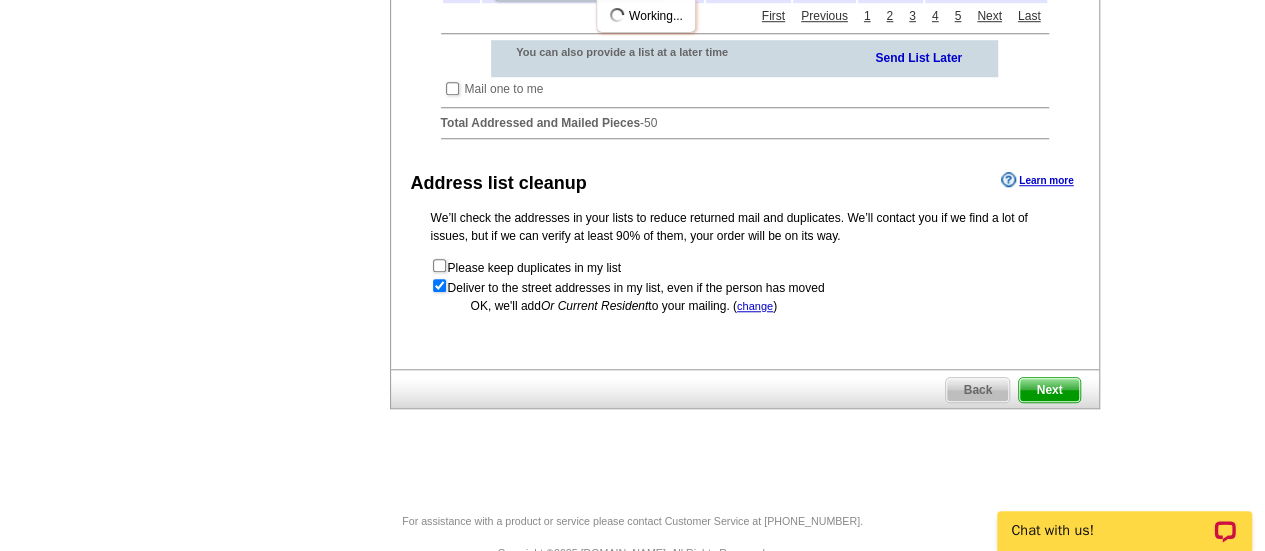 scroll, scrollTop: 0, scrollLeft: 0, axis: both 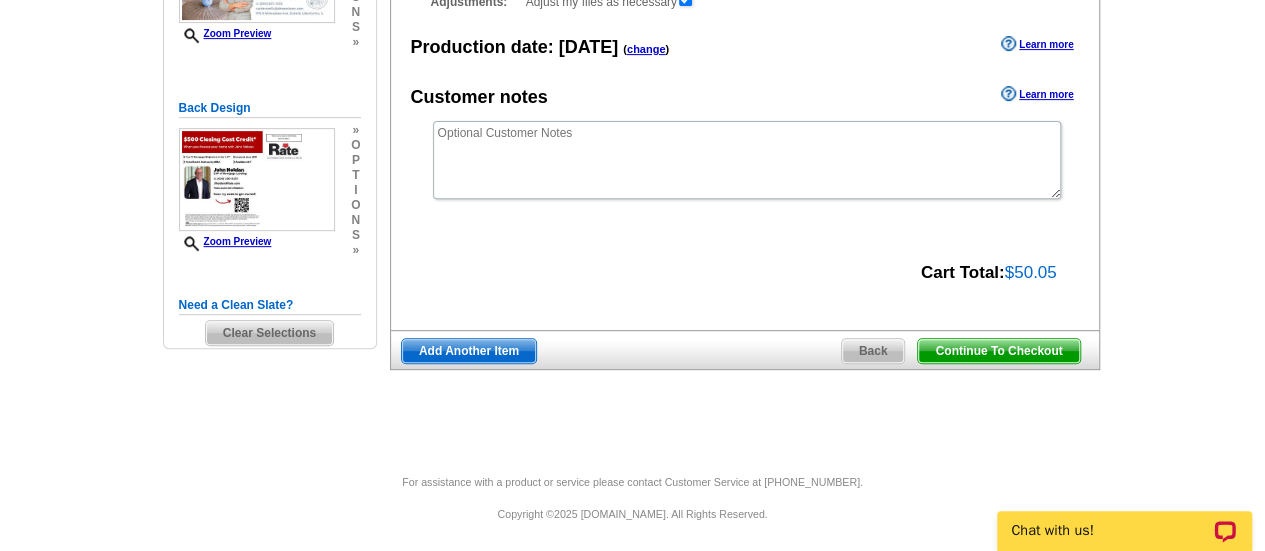 click on "Continue To Checkout" at bounding box center (998, 351) 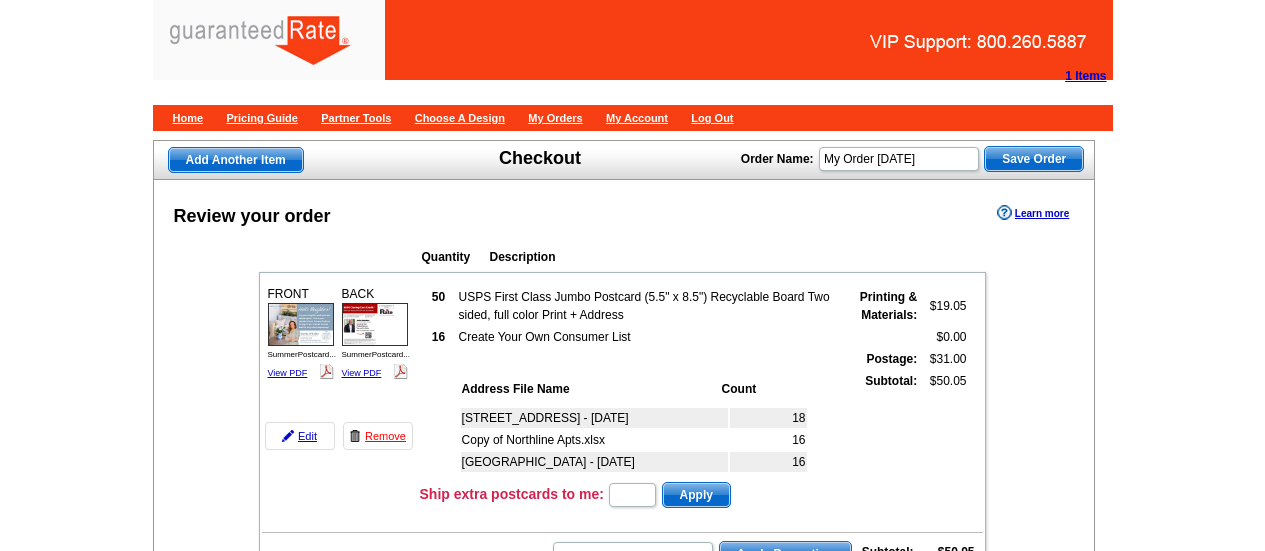 scroll, scrollTop: 0, scrollLeft: 0, axis: both 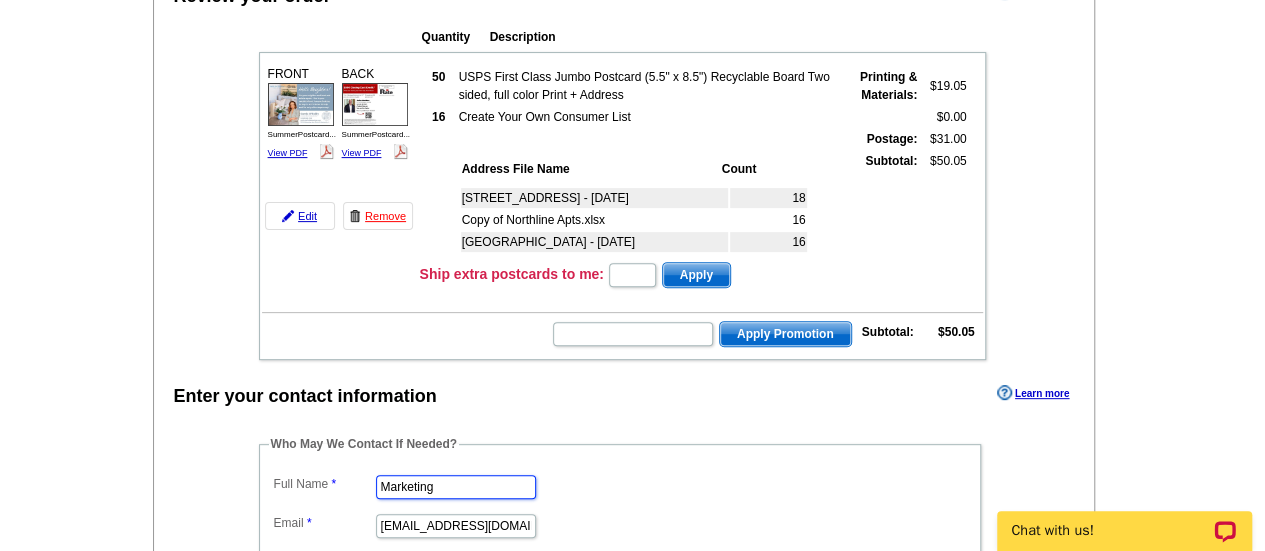 click on "Marketing" at bounding box center [456, 487] 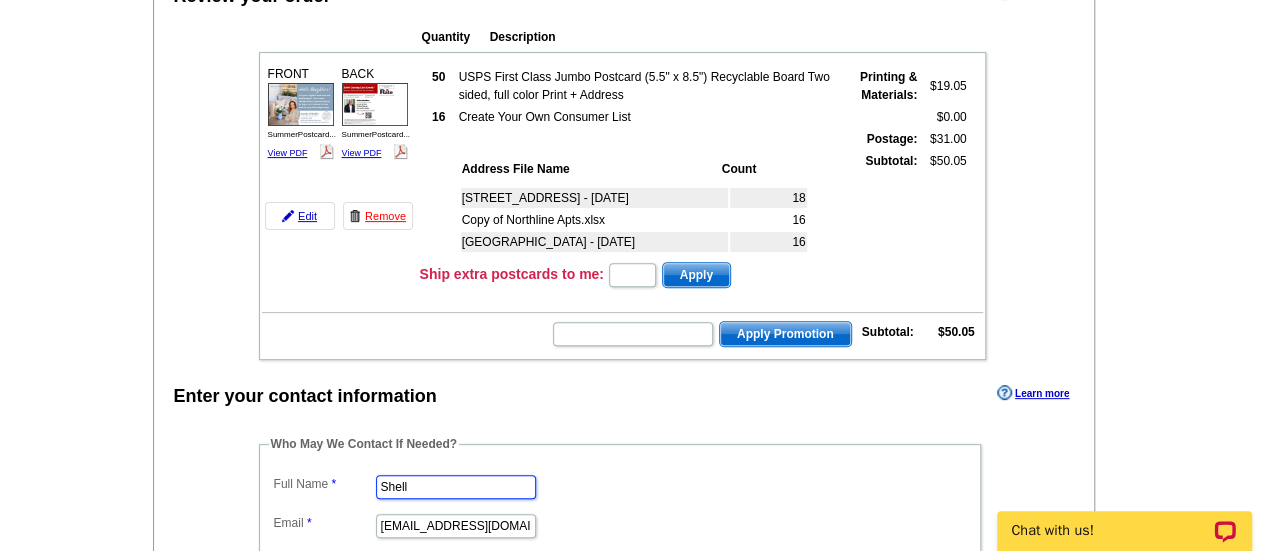 type on "[PERSON_NAME]" 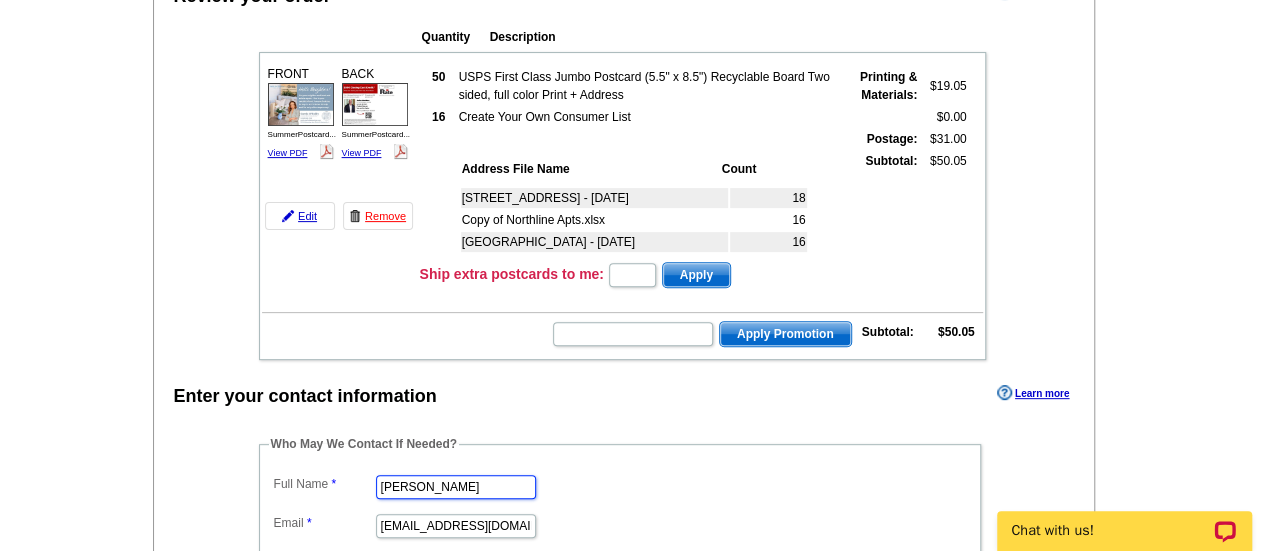 scroll, scrollTop: 0, scrollLeft: 0, axis: both 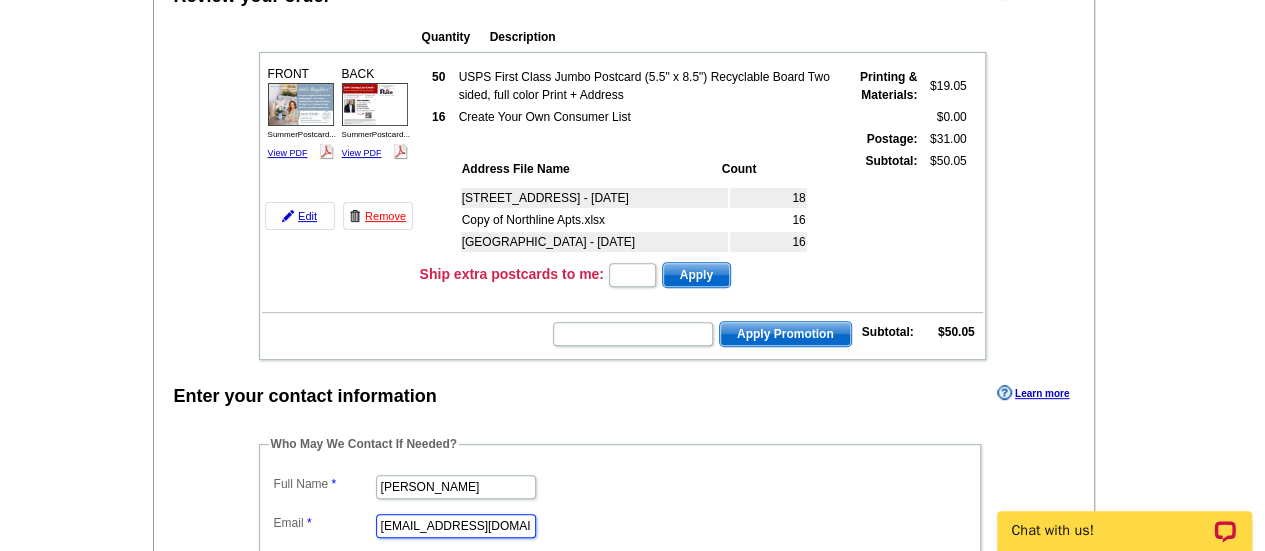 click on "marketing@guaranteedrate.com" at bounding box center (456, 526) 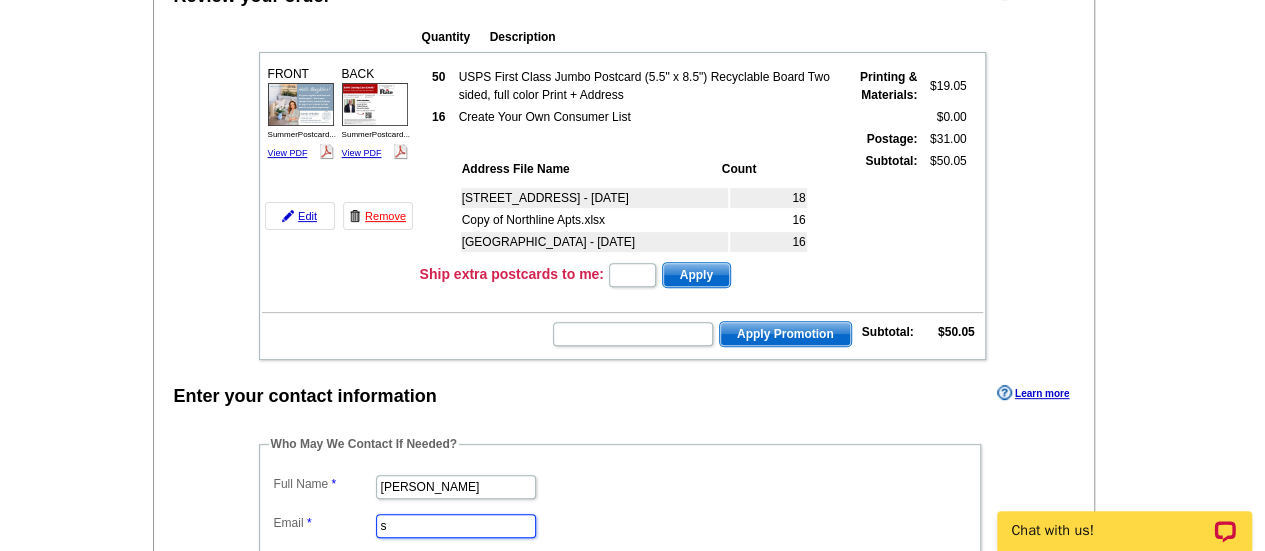 type on "[PERSON_NAME][EMAIL_ADDRESS][PERSON_NAME][DOMAIN_NAME]" 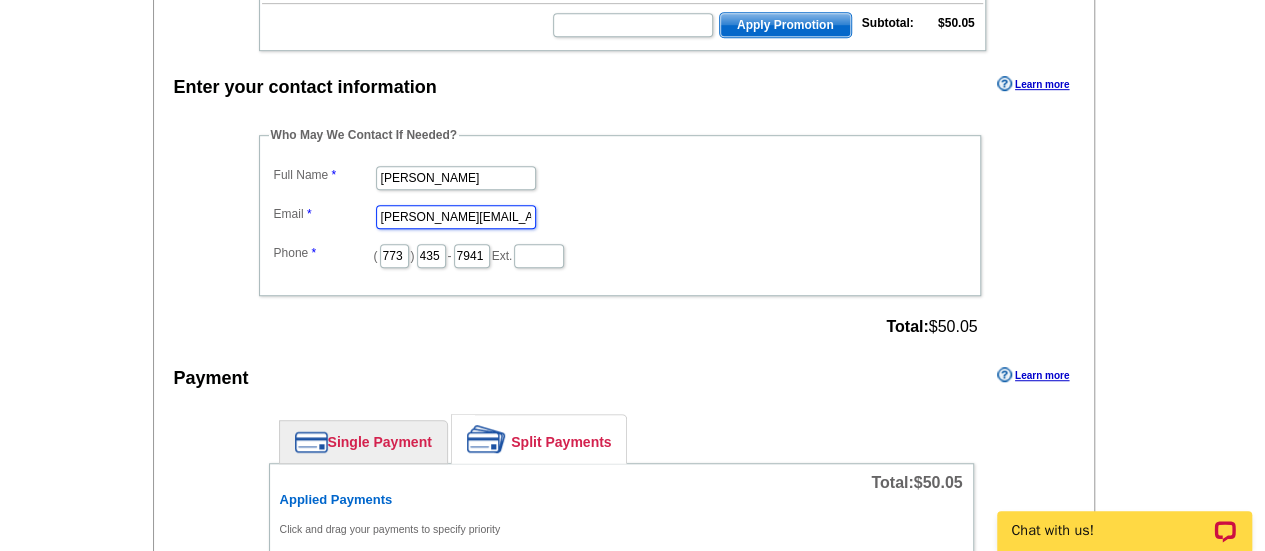 scroll, scrollTop: 530, scrollLeft: 0, axis: vertical 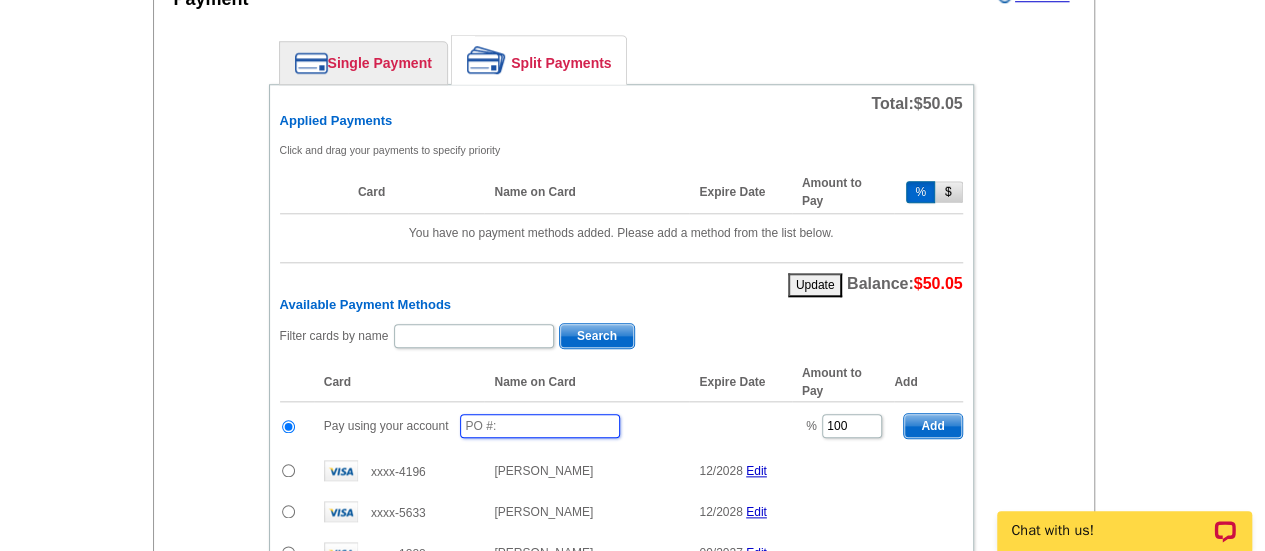 click at bounding box center (540, 426) 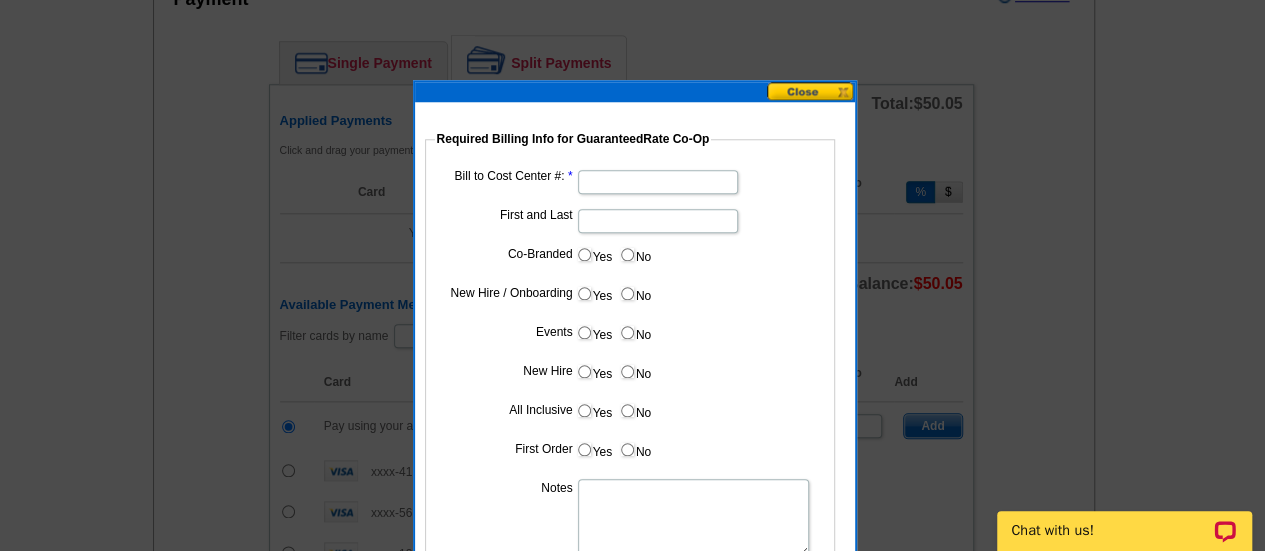 type on "07252025_1020_sb" 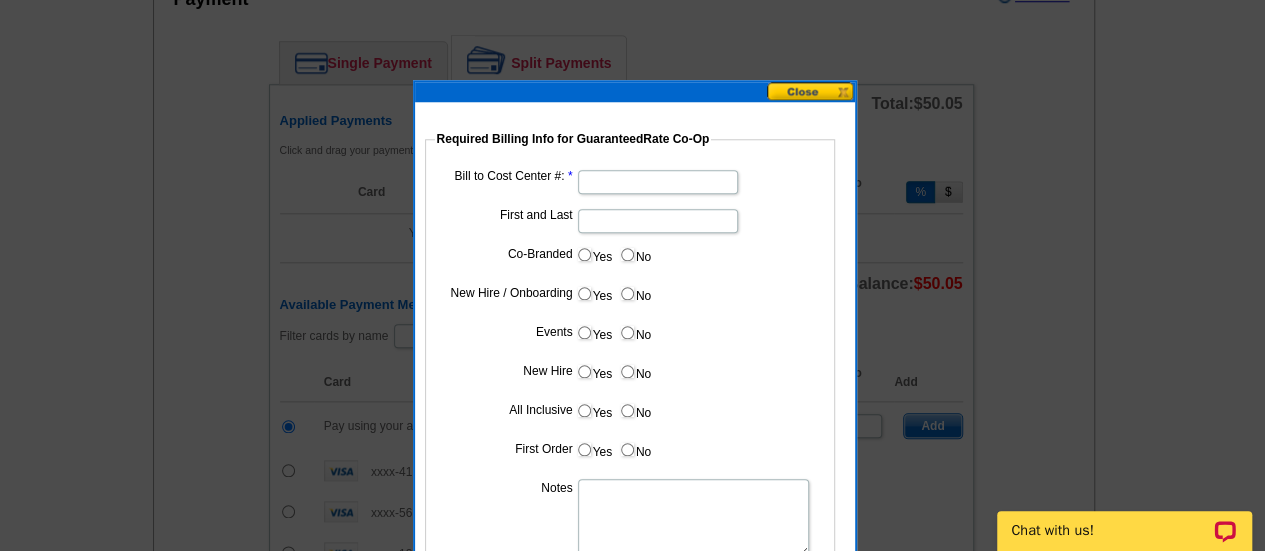 click on "Bill to Cost Center #:" at bounding box center [658, 182] 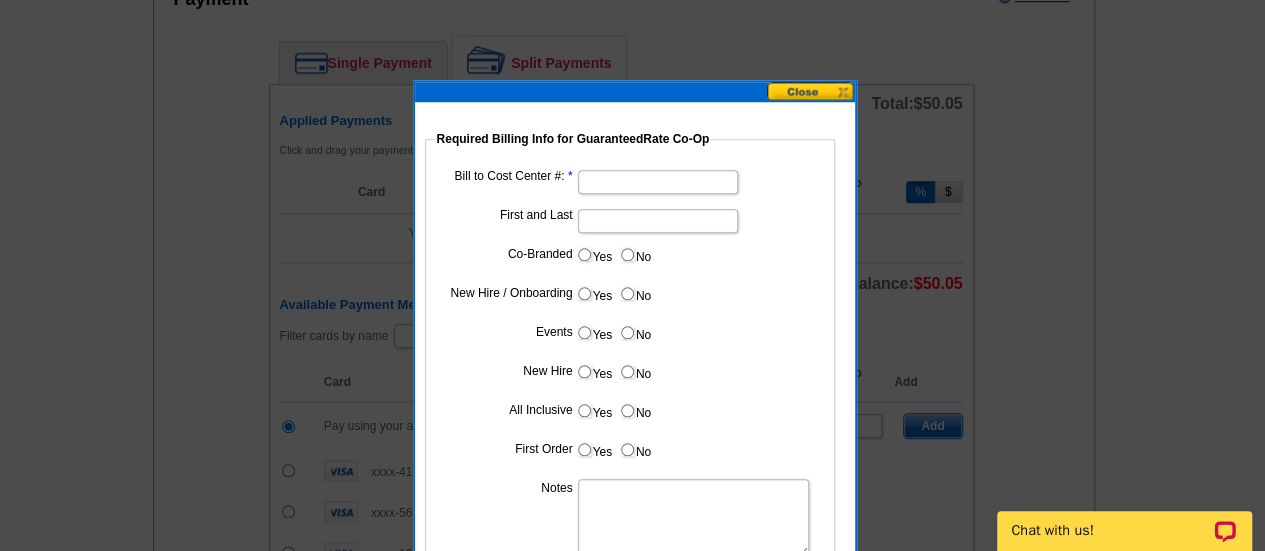 paste on "1367" 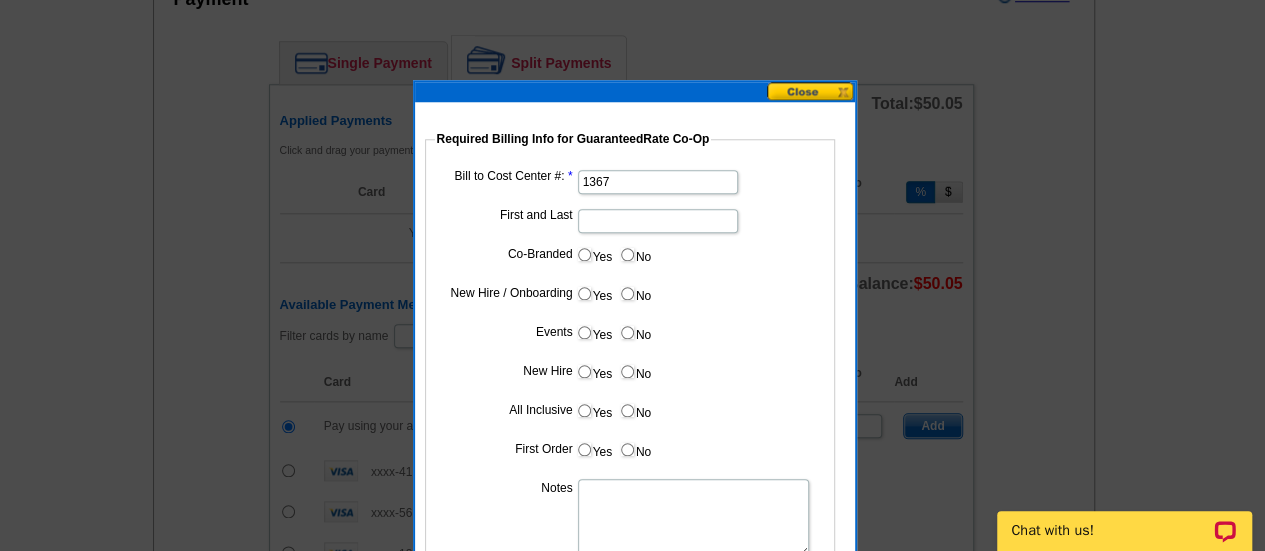 type on "1367" 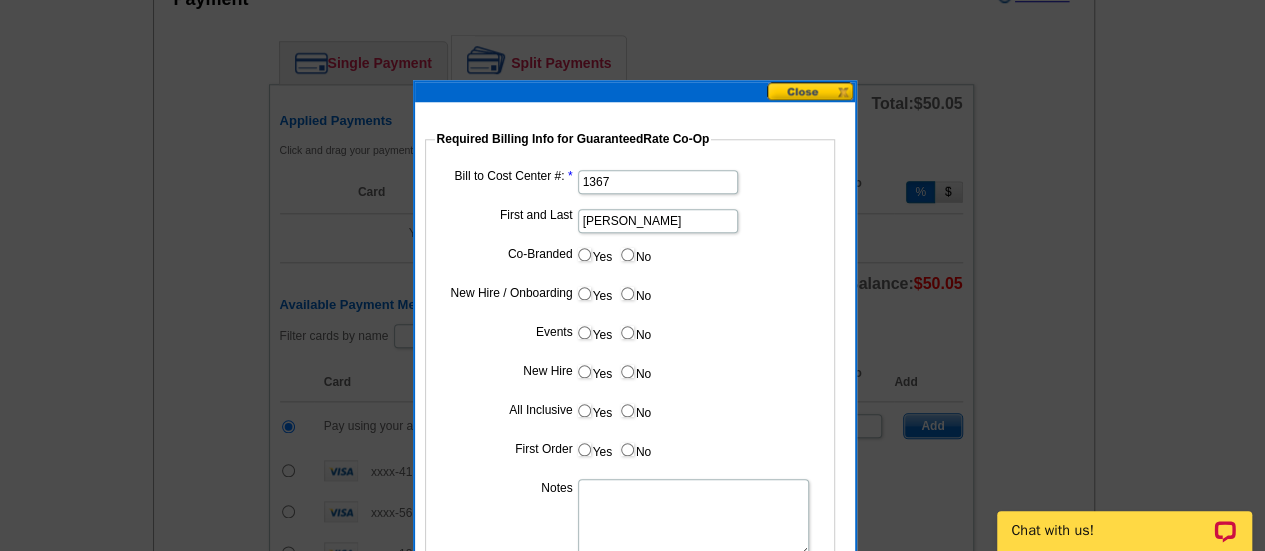 type on "John Noldan" 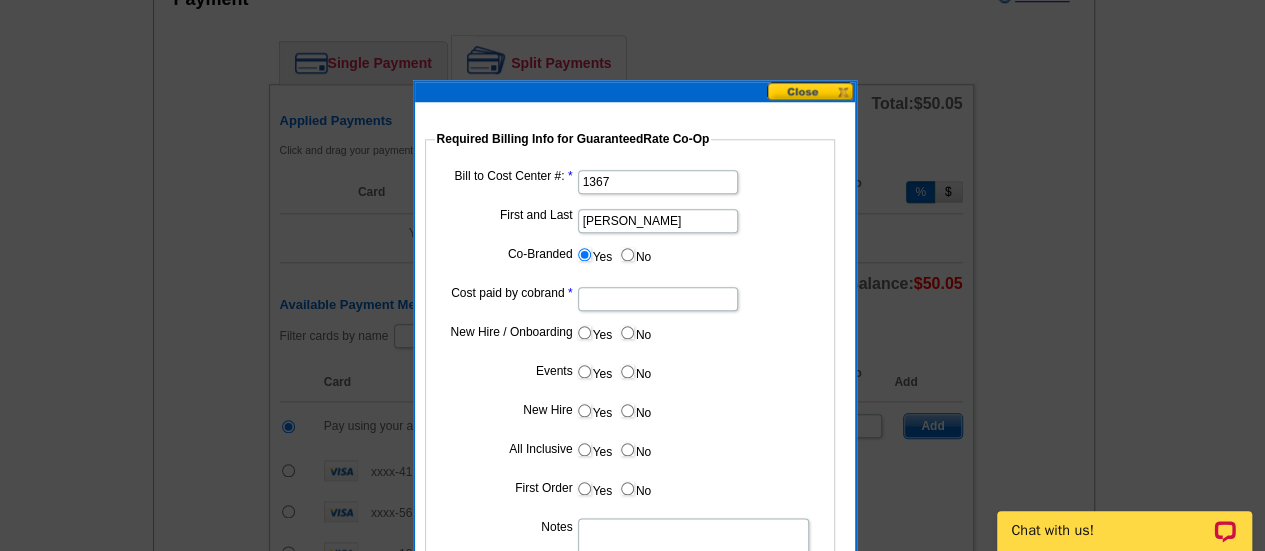 click on "Cost paid by cobrand" at bounding box center [658, 299] 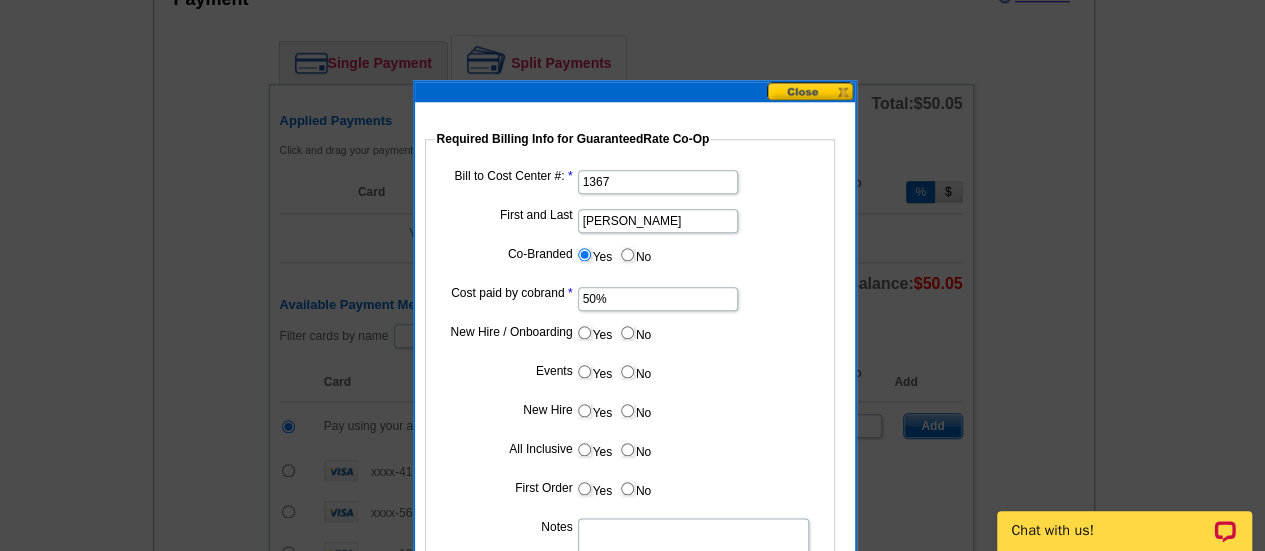 click on "No" at bounding box center (635, 332) 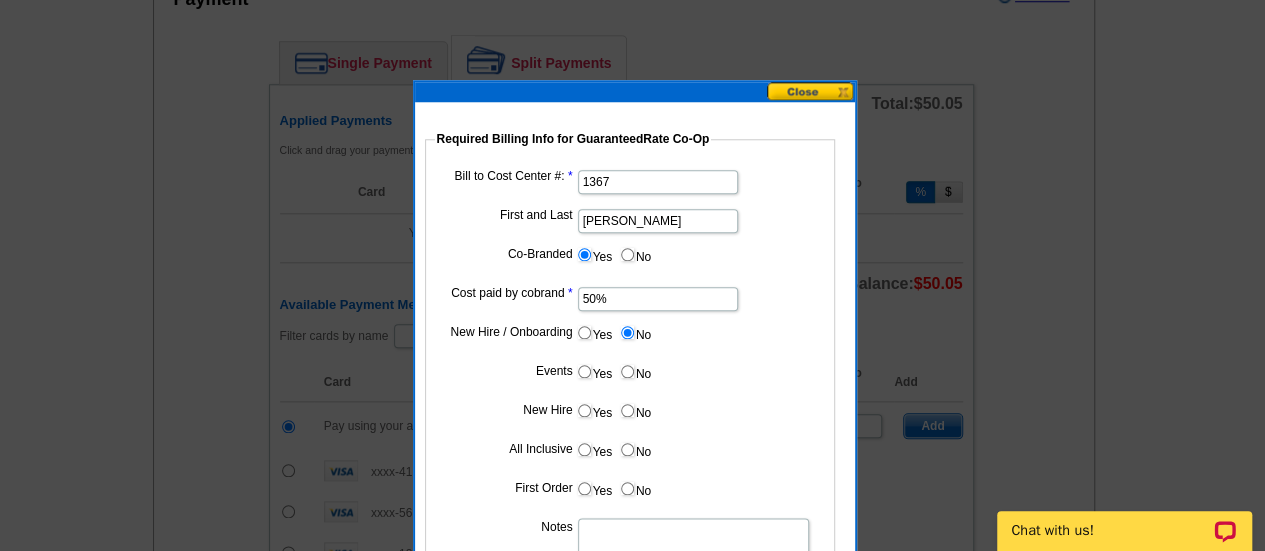 click on "No" at bounding box center (627, 371) 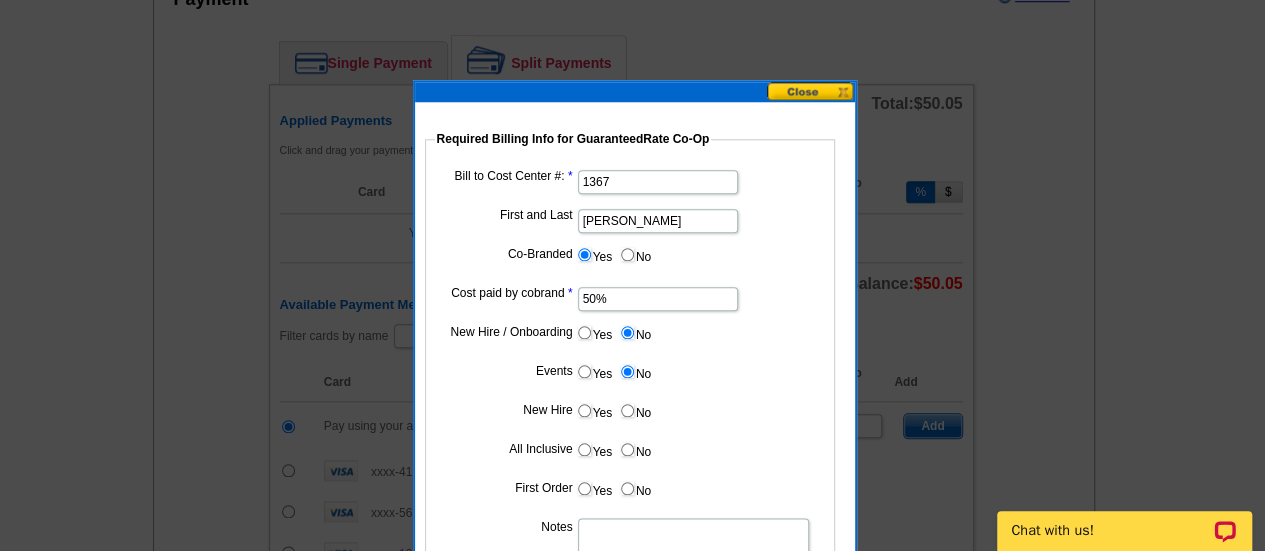 click on "Bill to Cost Center #:
1367
First and Last
John Noldan
Co-Branded
Yes    No
Cost paid by cobrand
50%
New Hire / Onboarding
Yes    No
Events
Yes    No
New Hire
Yes    No
All Inclusive
Yes    No
First Order
Yes    No
Notes
Submit" at bounding box center [630, 394] 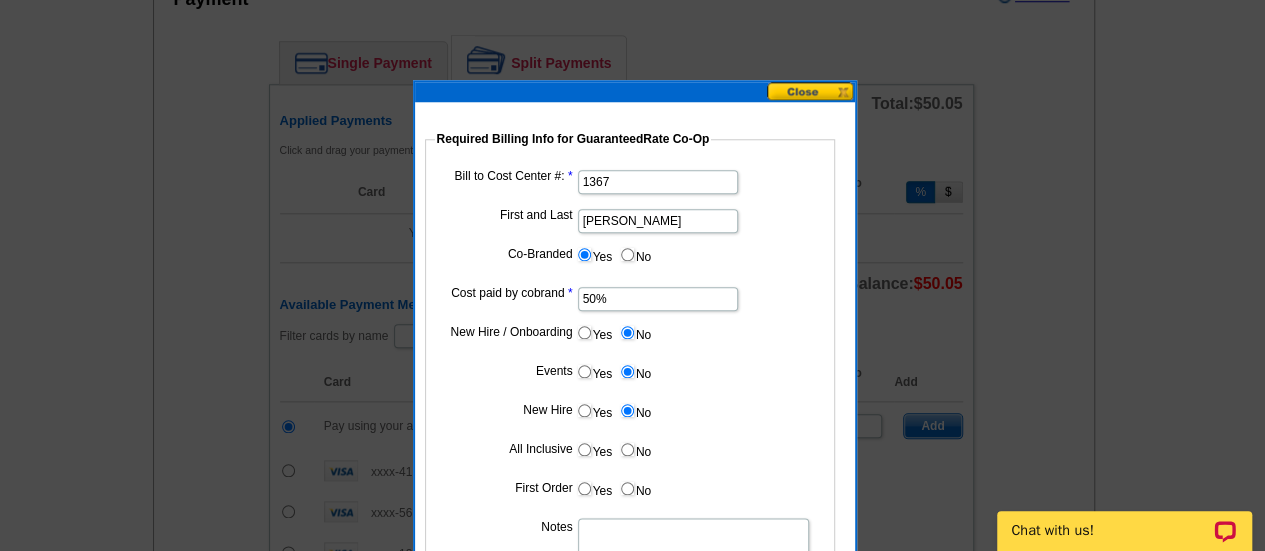 click on "No" at bounding box center [627, 449] 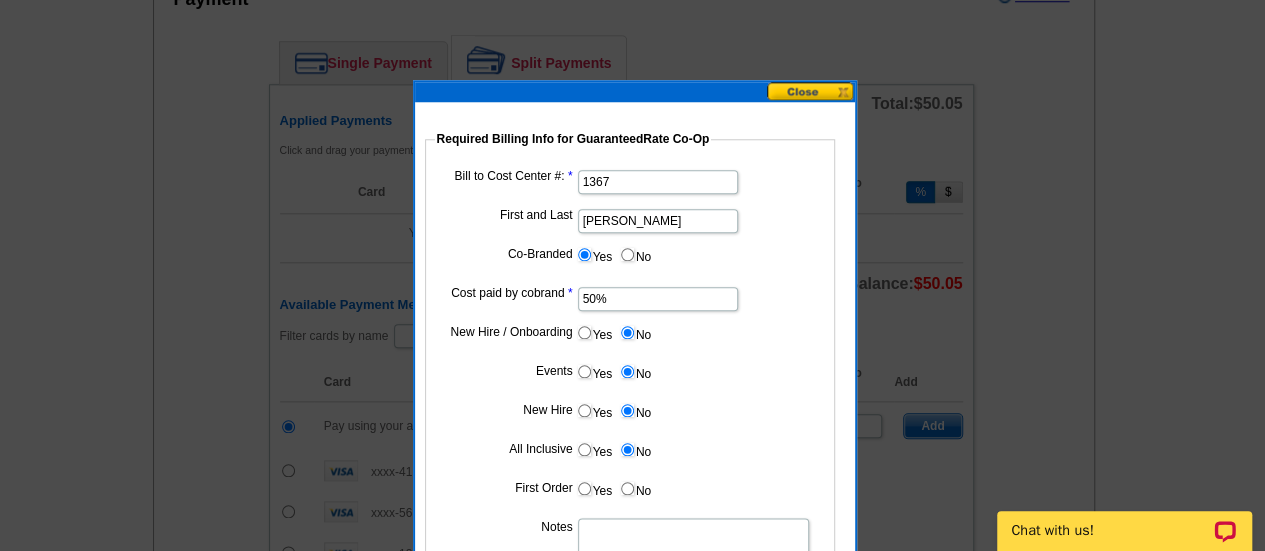 click on "No" at bounding box center (635, 488) 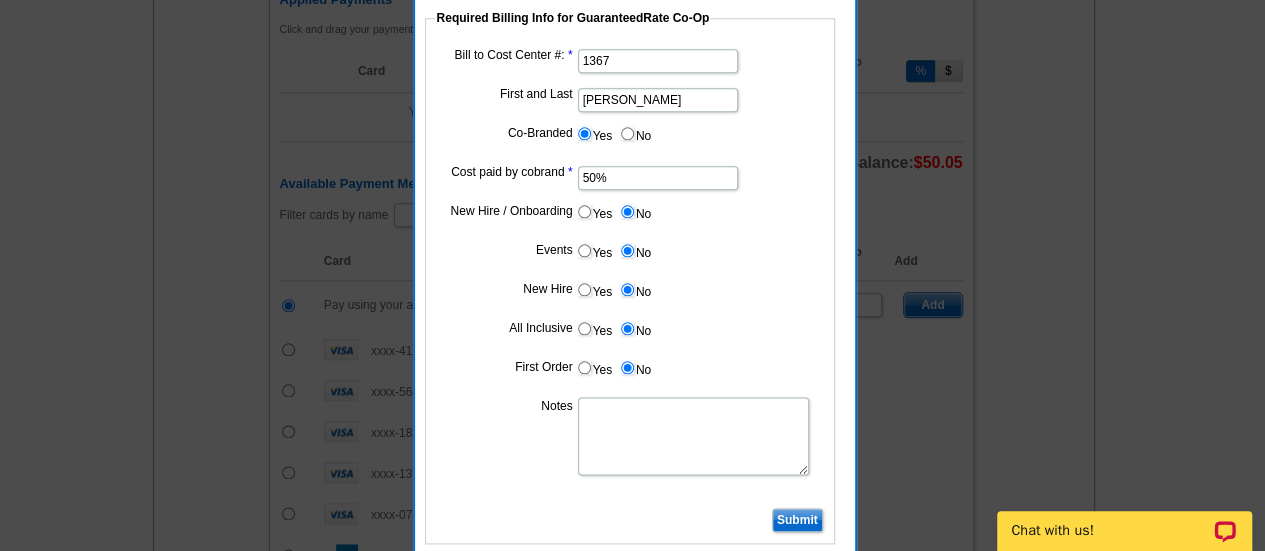 scroll, scrollTop: 1031, scrollLeft: 0, axis: vertical 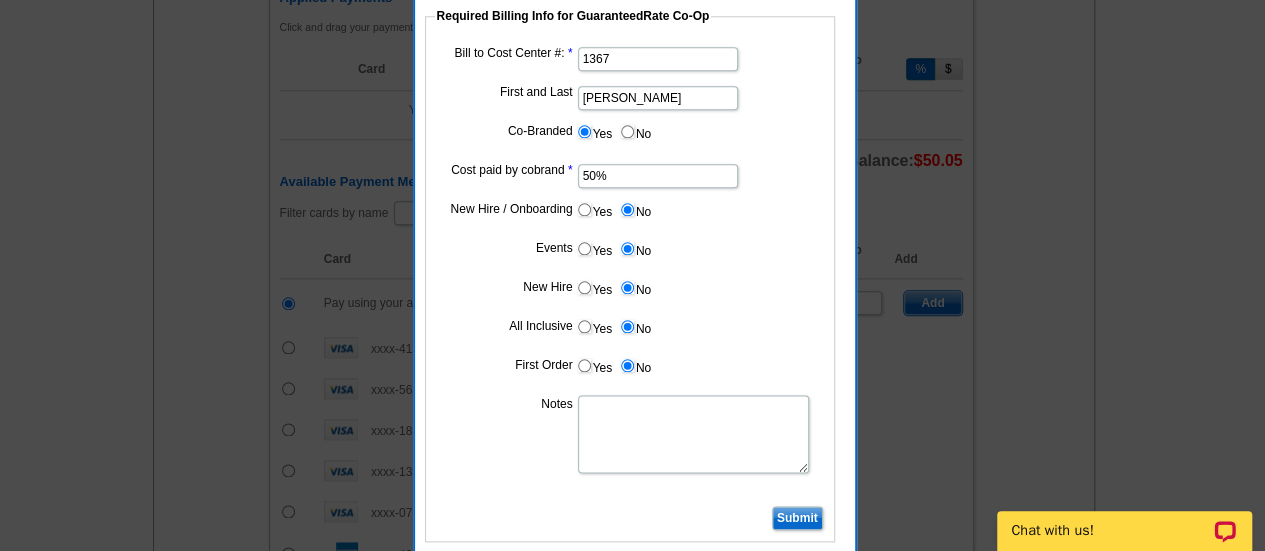 click on "Notes" at bounding box center [693, 434] 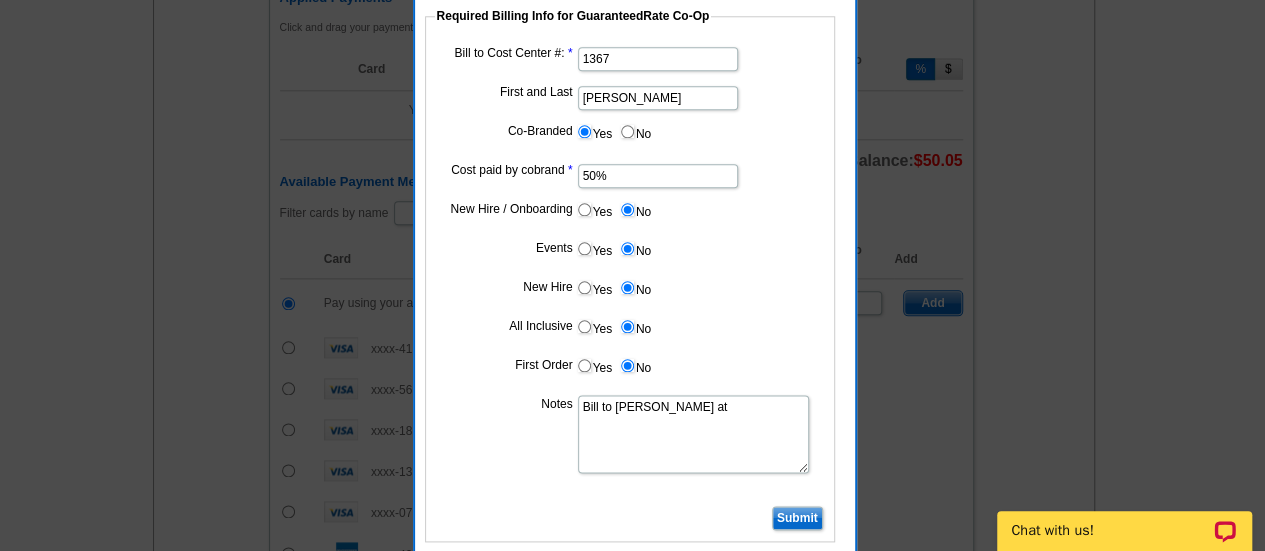 paste on "1367" 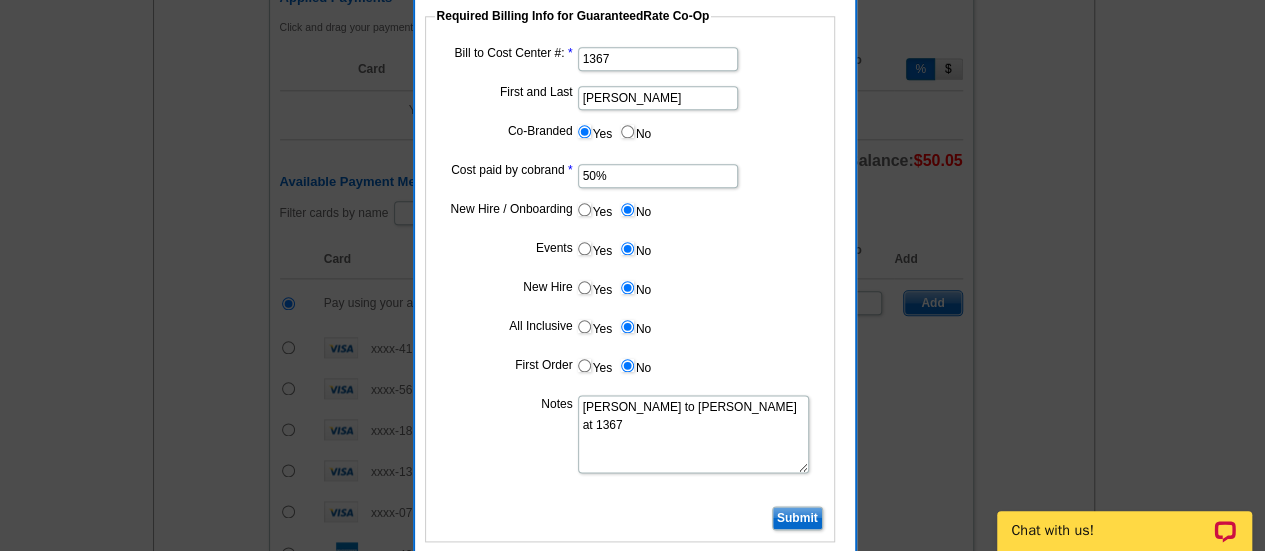 type on "Bill to John Noldan at 1367" 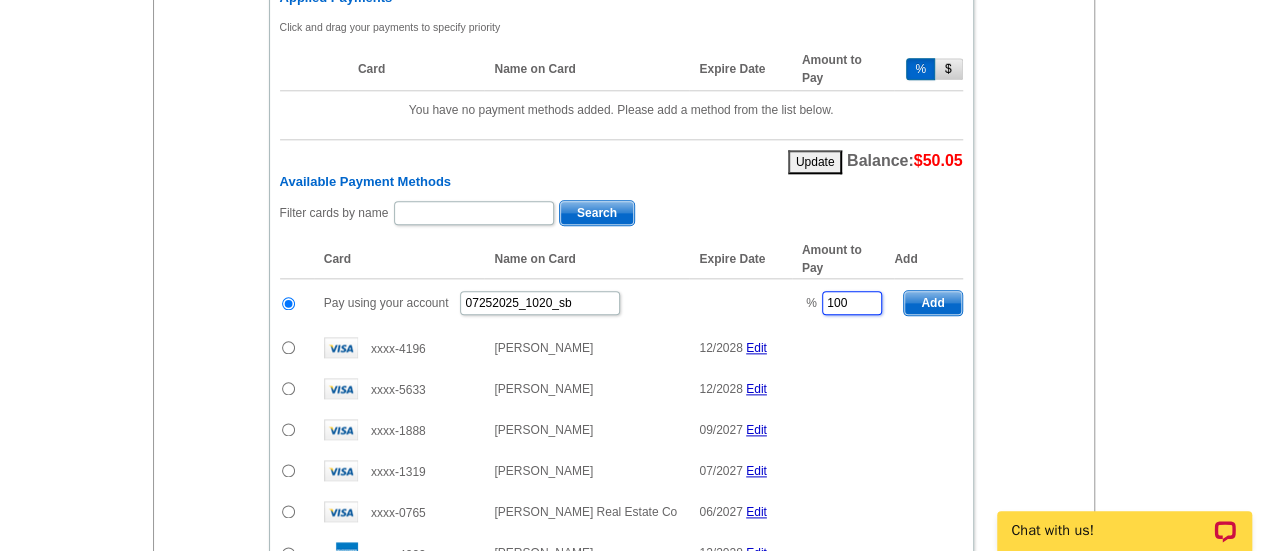 drag, startPoint x: 858, startPoint y: 291, endPoint x: 778, endPoint y: 287, distance: 80.09994 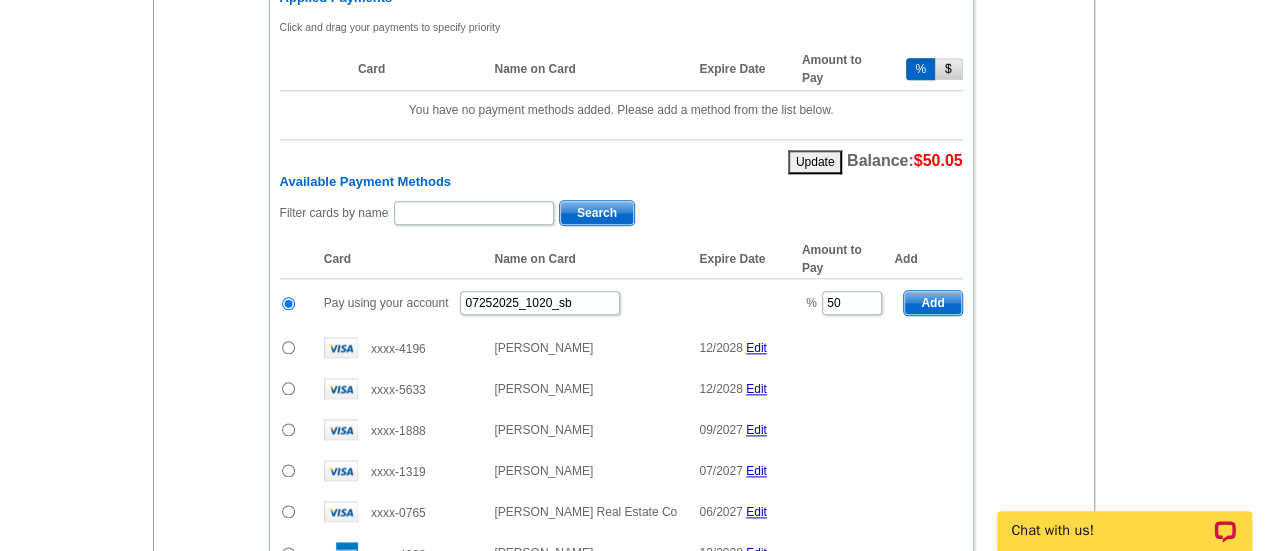 click on "Add" at bounding box center [932, 303] 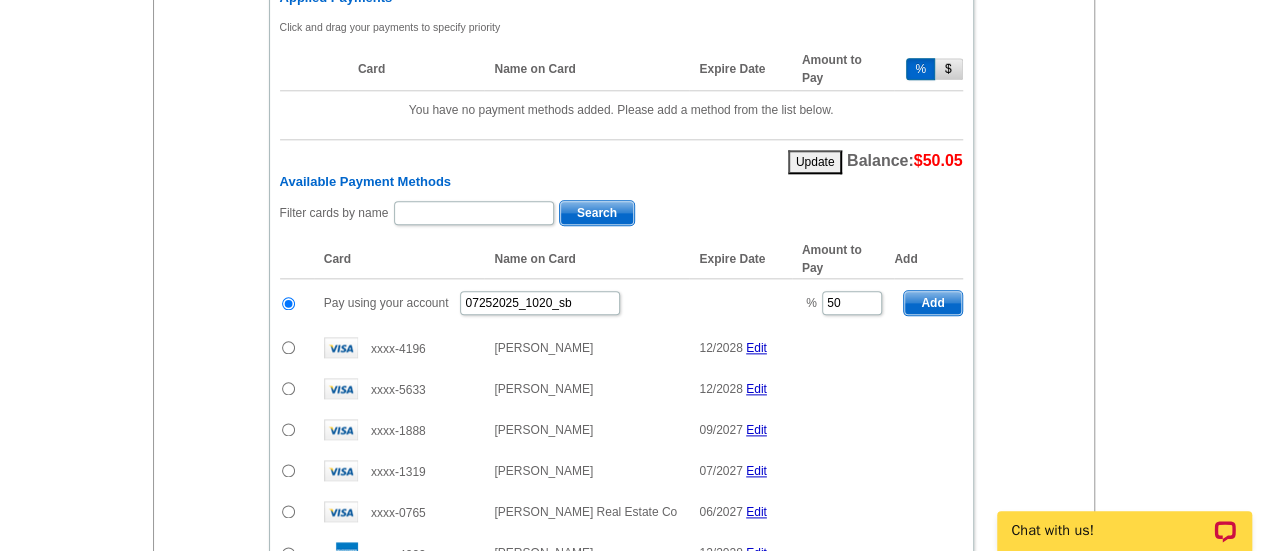 type on "100" 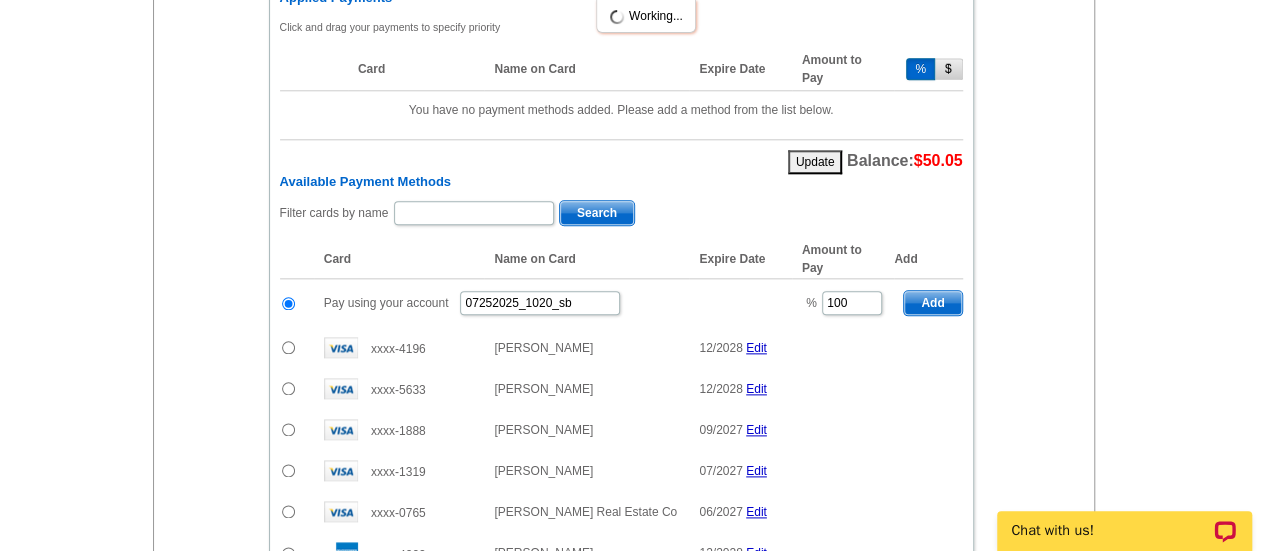 radio on "false" 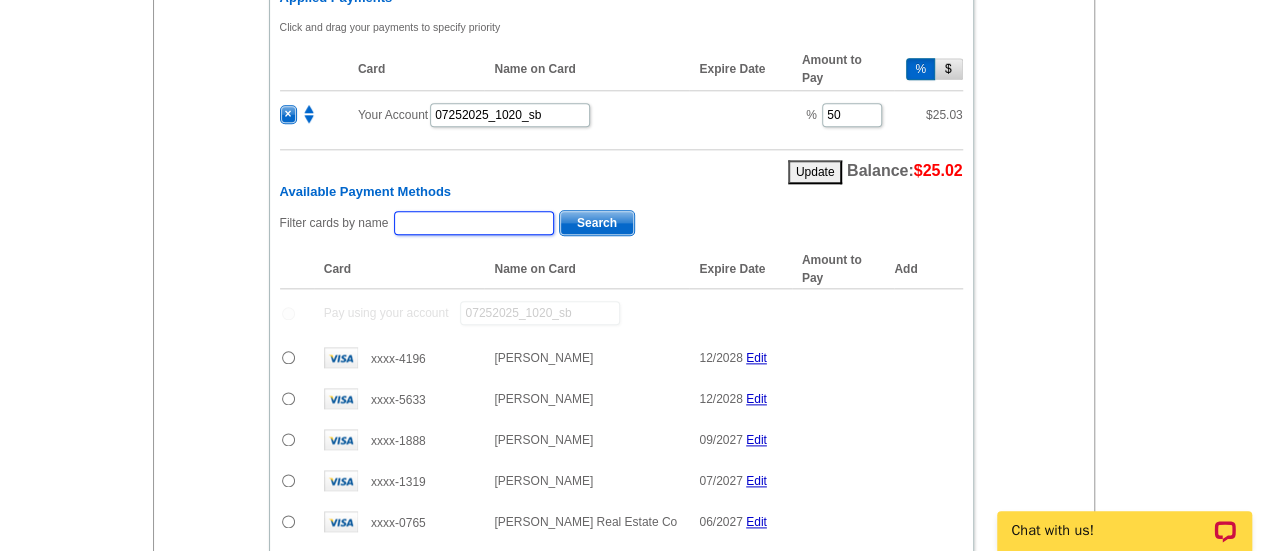 click at bounding box center (474, 223) 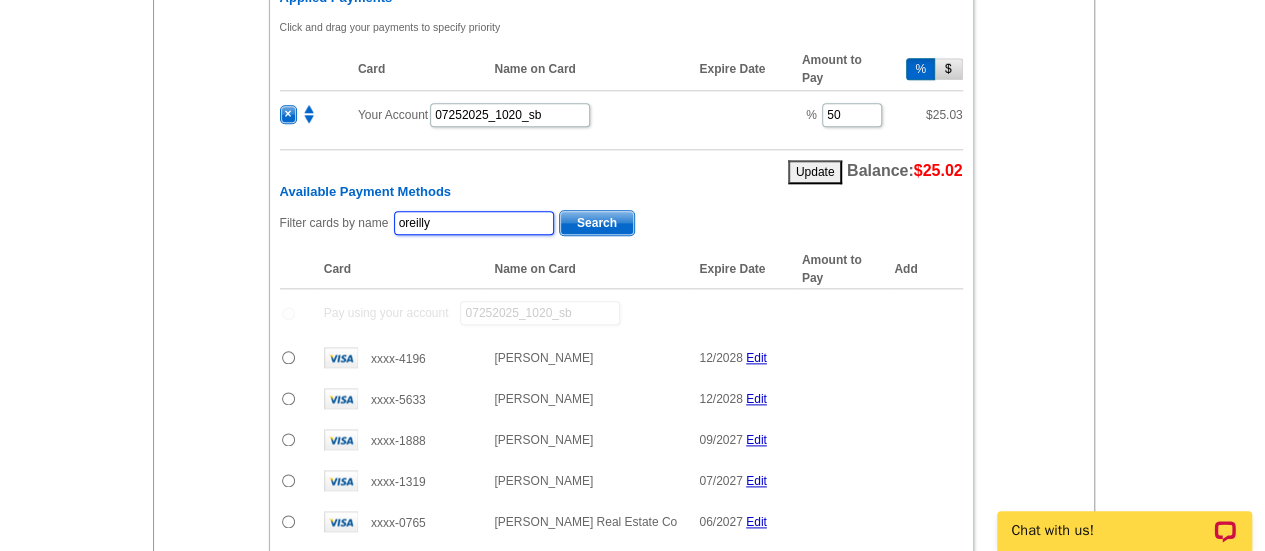 type on "oreilly" 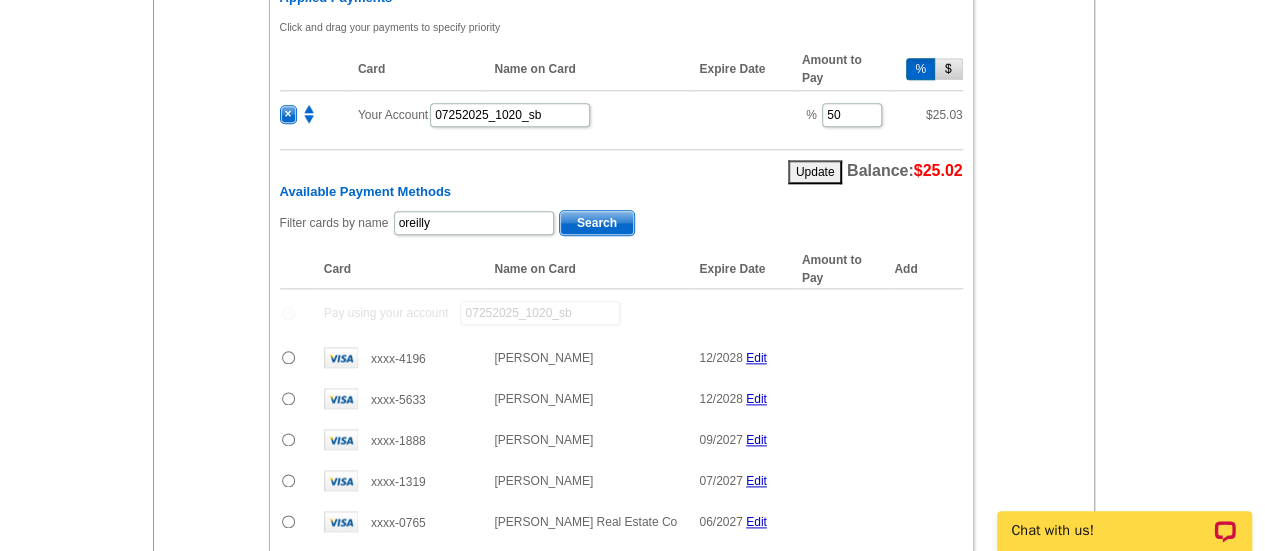 click on "Search" at bounding box center (597, 223) 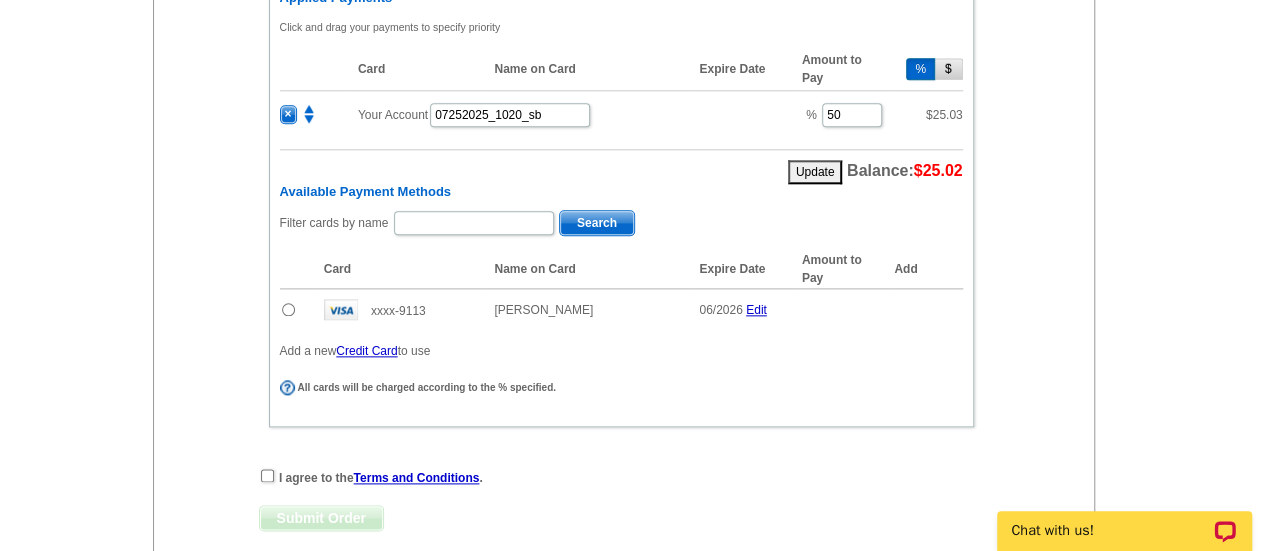 click at bounding box center [288, 309] 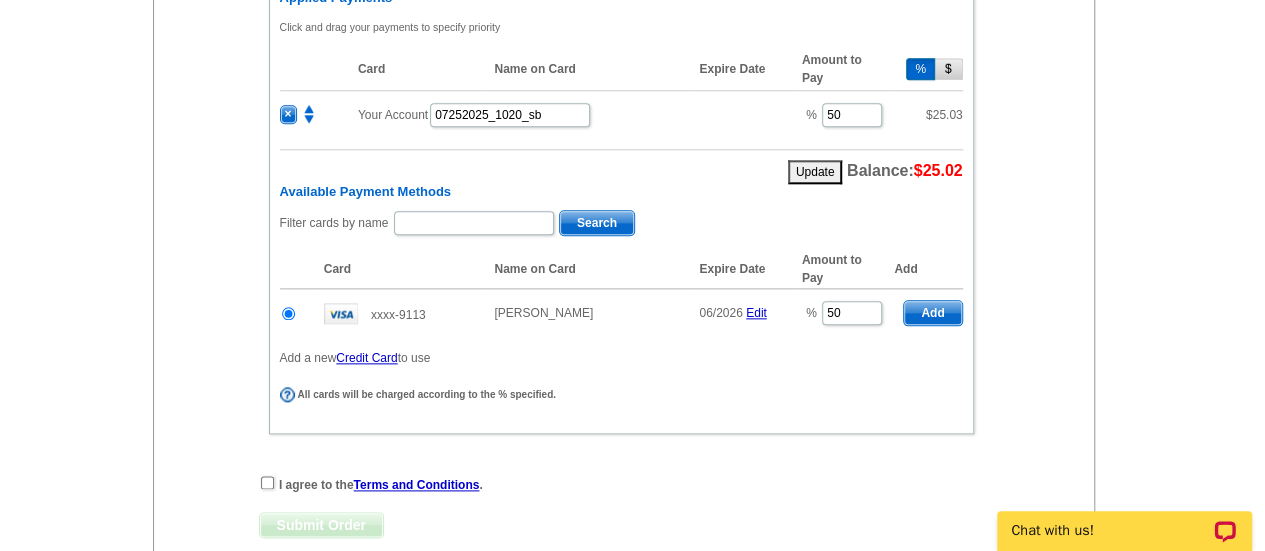 click on "Add" at bounding box center [932, 313] 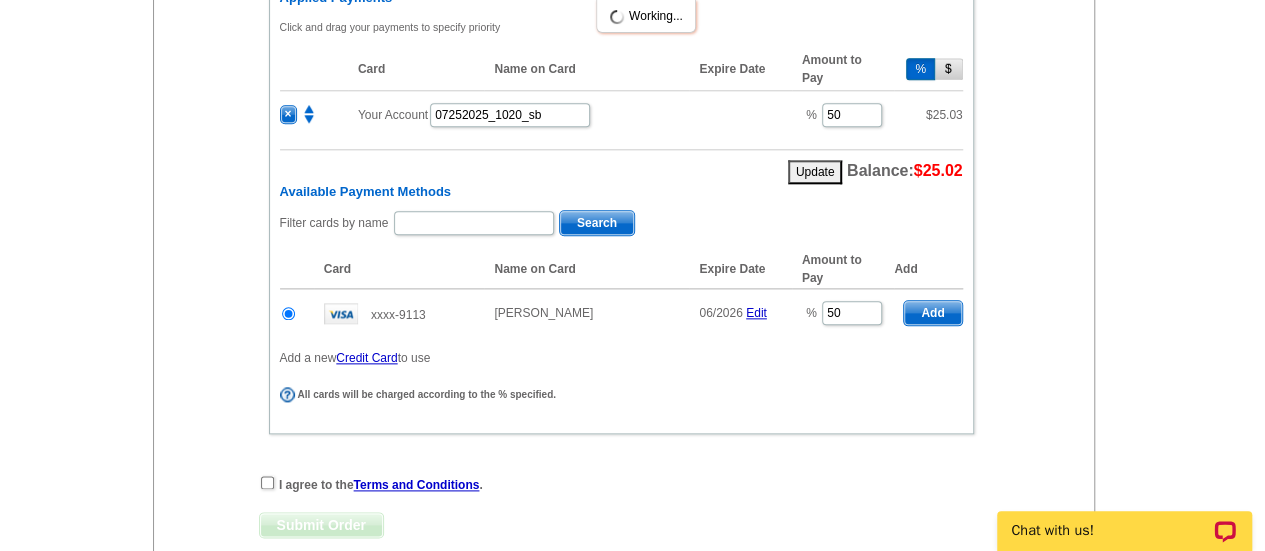 radio on "false" 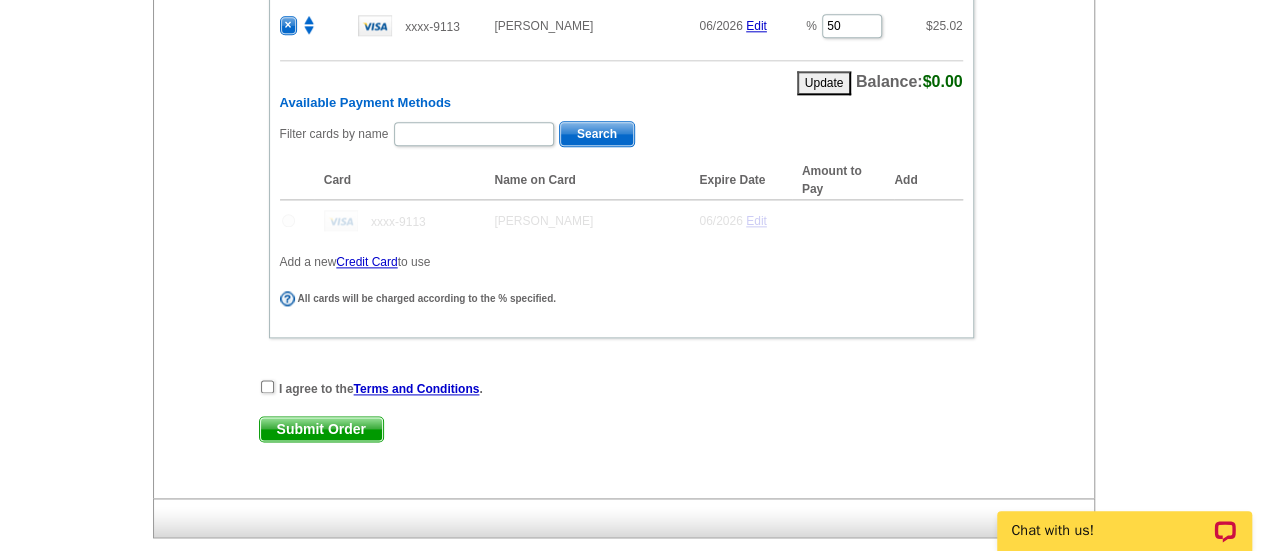 scroll, scrollTop: 1167, scrollLeft: 0, axis: vertical 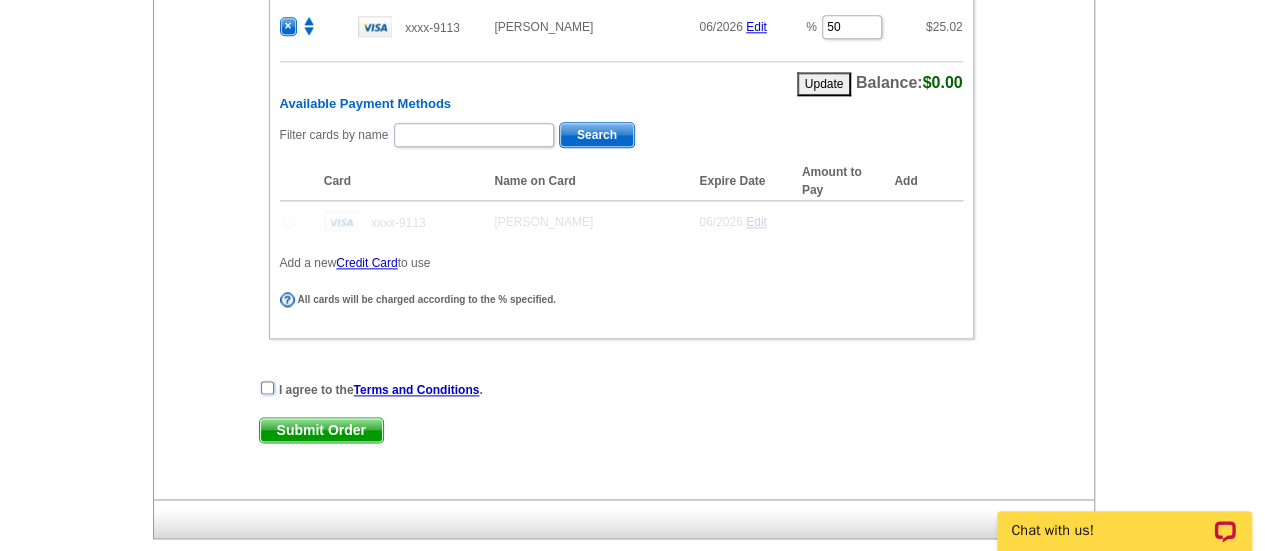 click at bounding box center (267, 387) 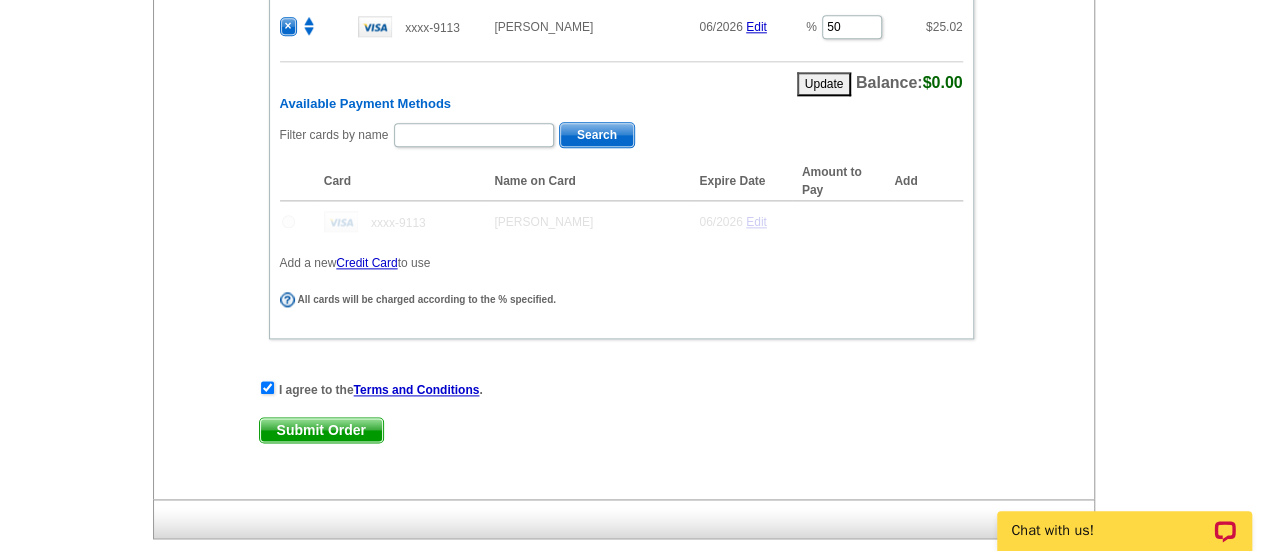 click on "Submit Order" at bounding box center (321, 430) 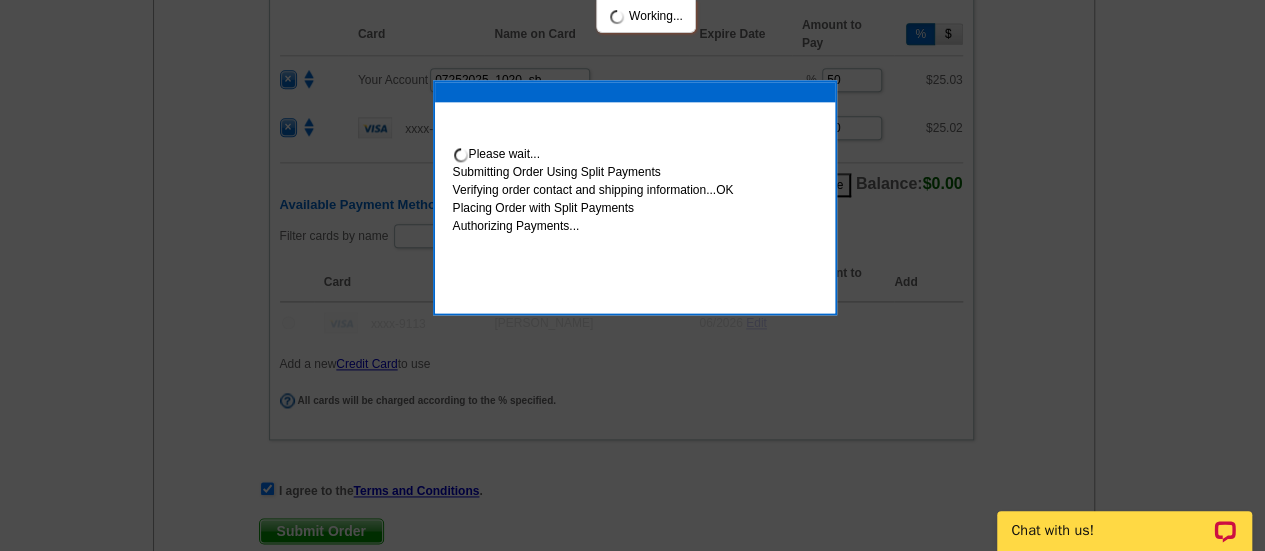 scroll, scrollTop: 1268, scrollLeft: 0, axis: vertical 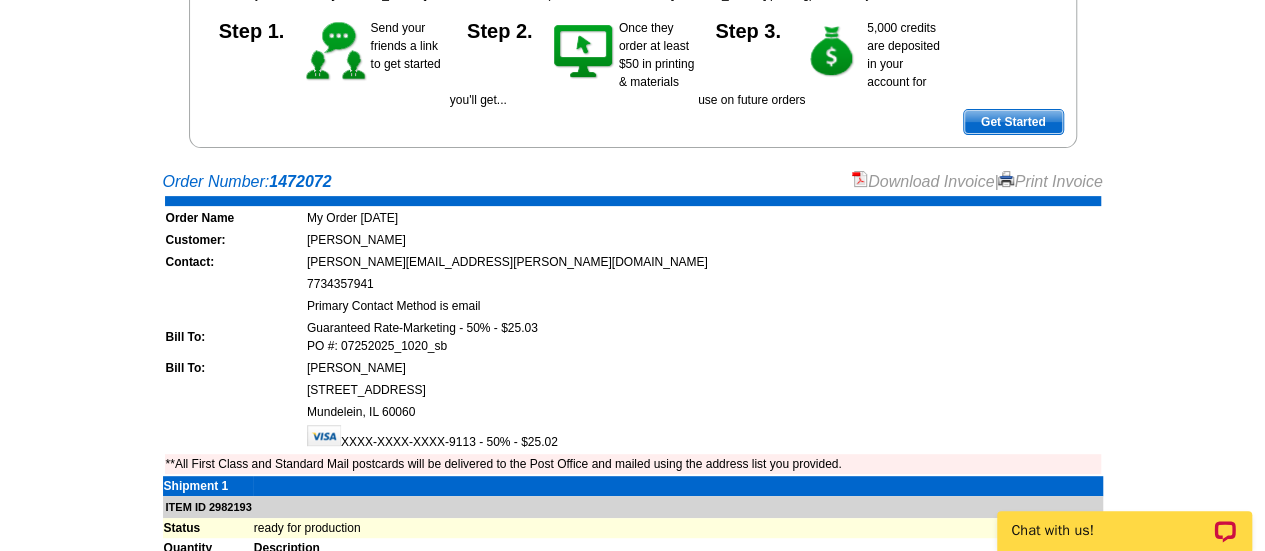 click on "Download Invoice" at bounding box center [923, 181] 